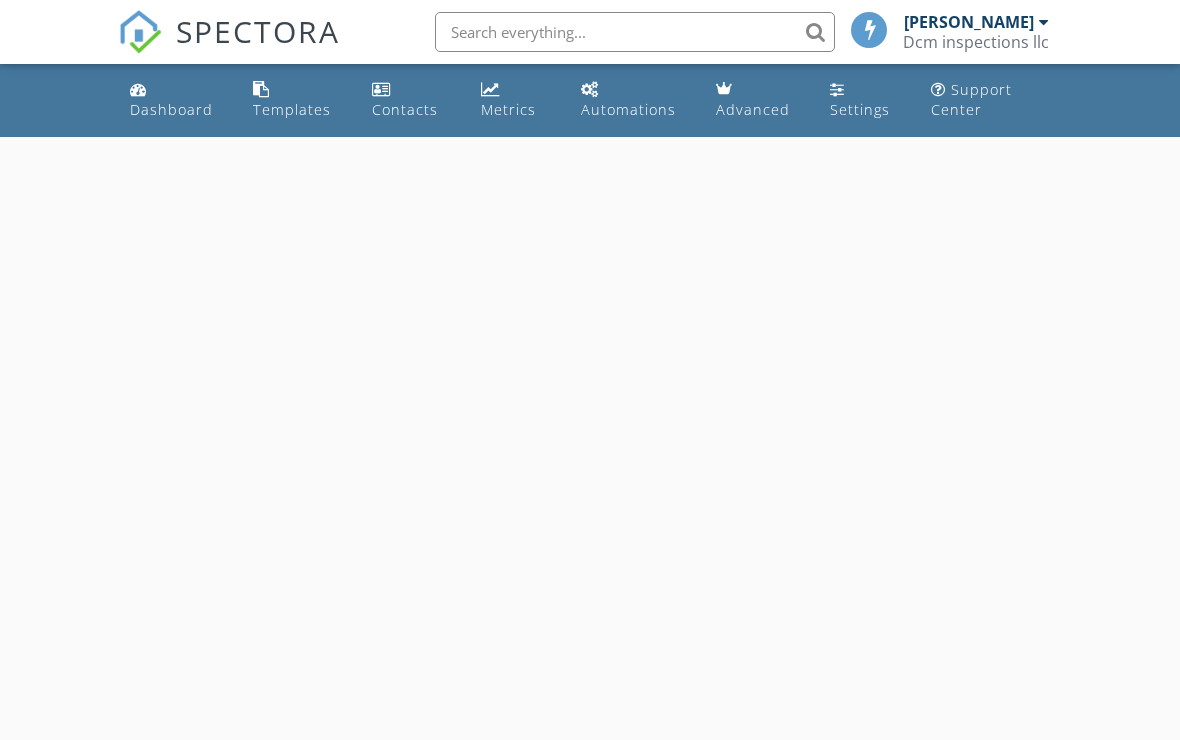 scroll, scrollTop: 0, scrollLeft: 0, axis: both 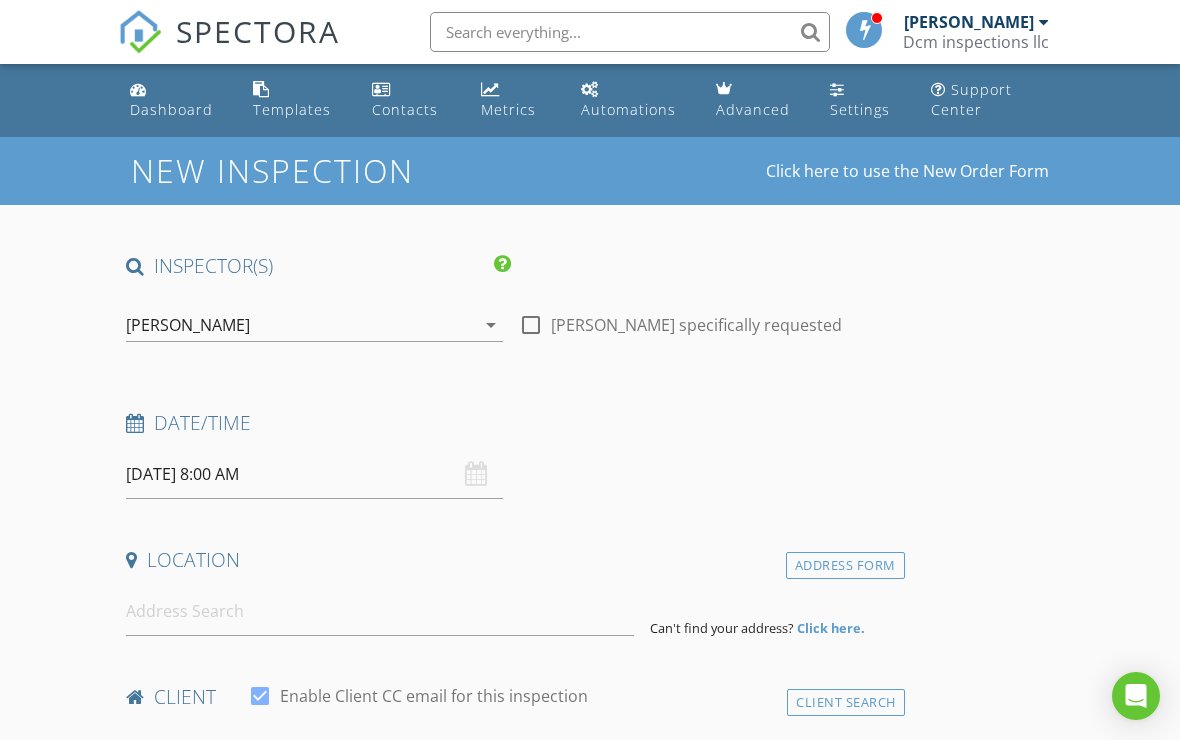 click on "07/11/2025 8:00 AM" at bounding box center (314, 474) 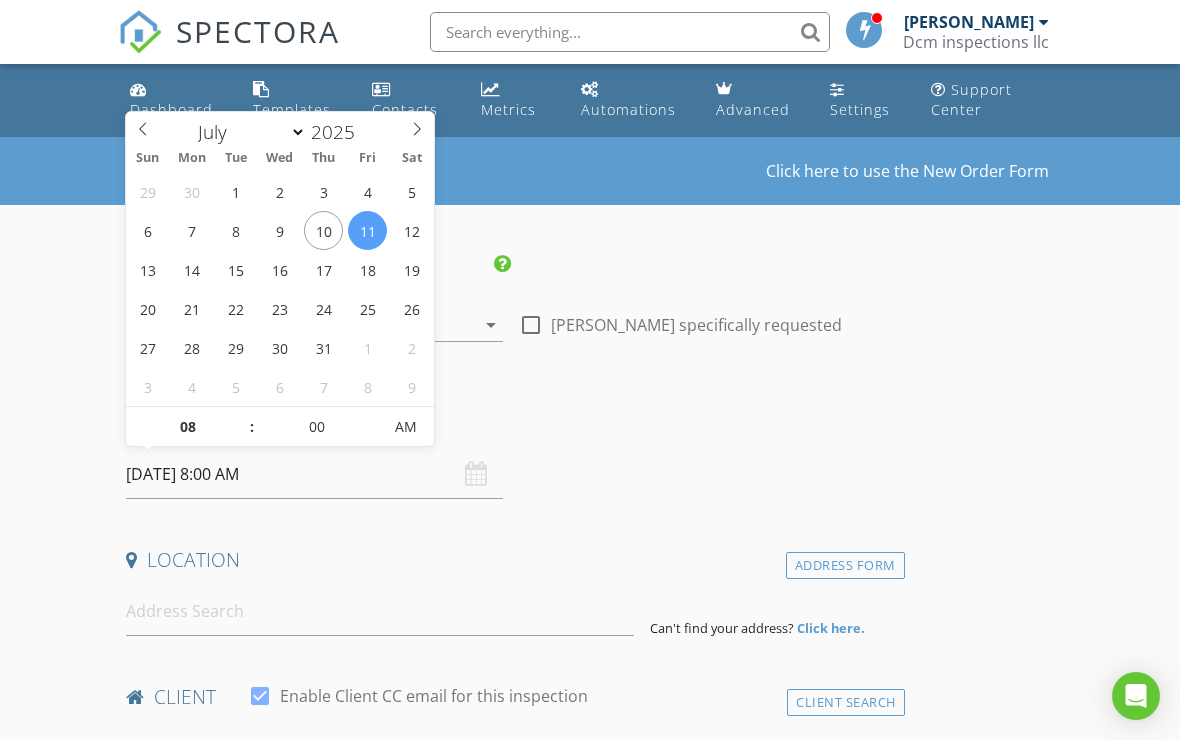 click on "07/11/2025 8:00 AM" at bounding box center (314, 474) 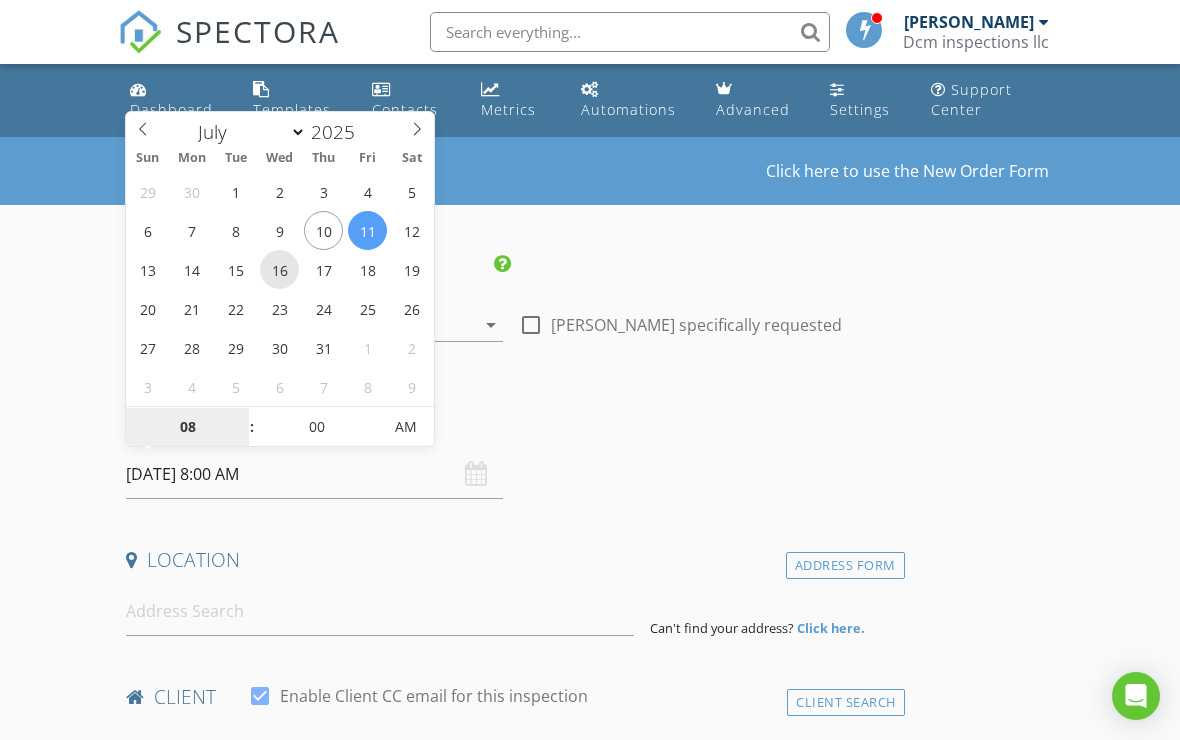type on "07/16/2025 8:00 AM" 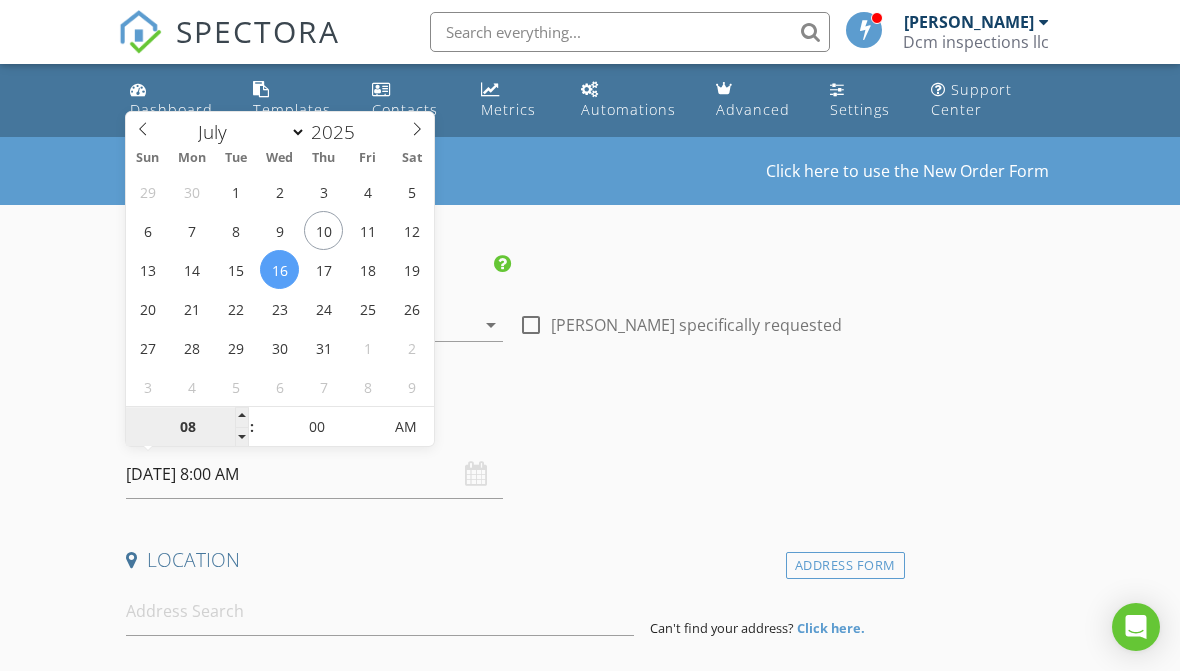 click on "08" at bounding box center (187, 428) 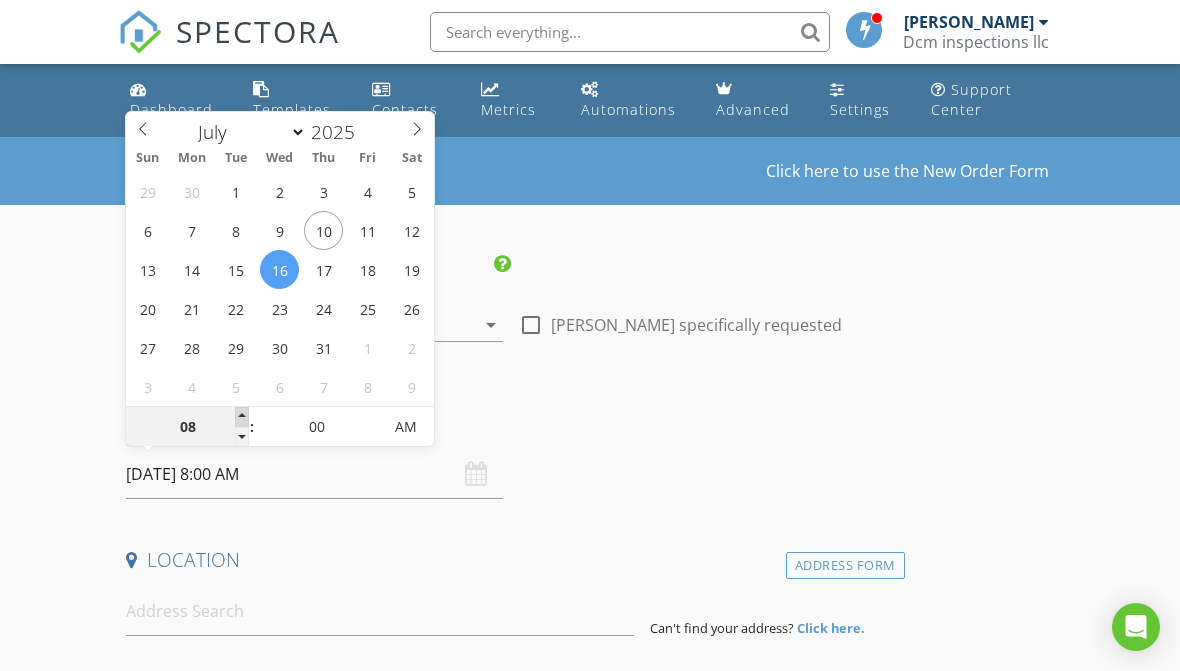 type on "09" 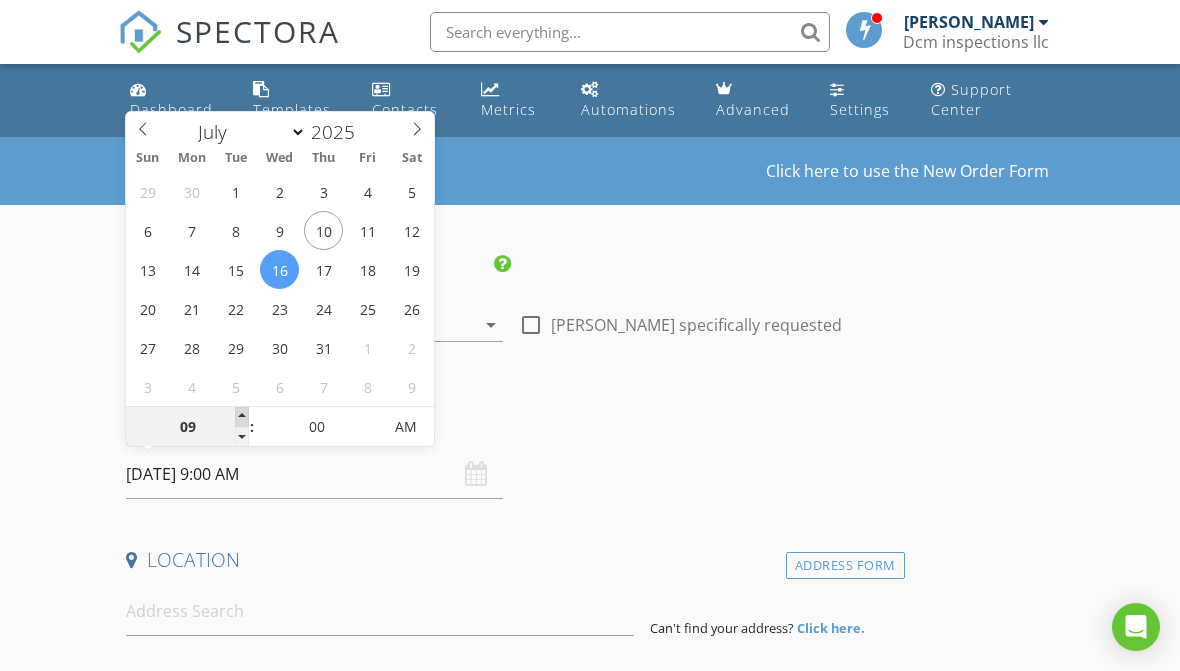 click at bounding box center (242, 417) 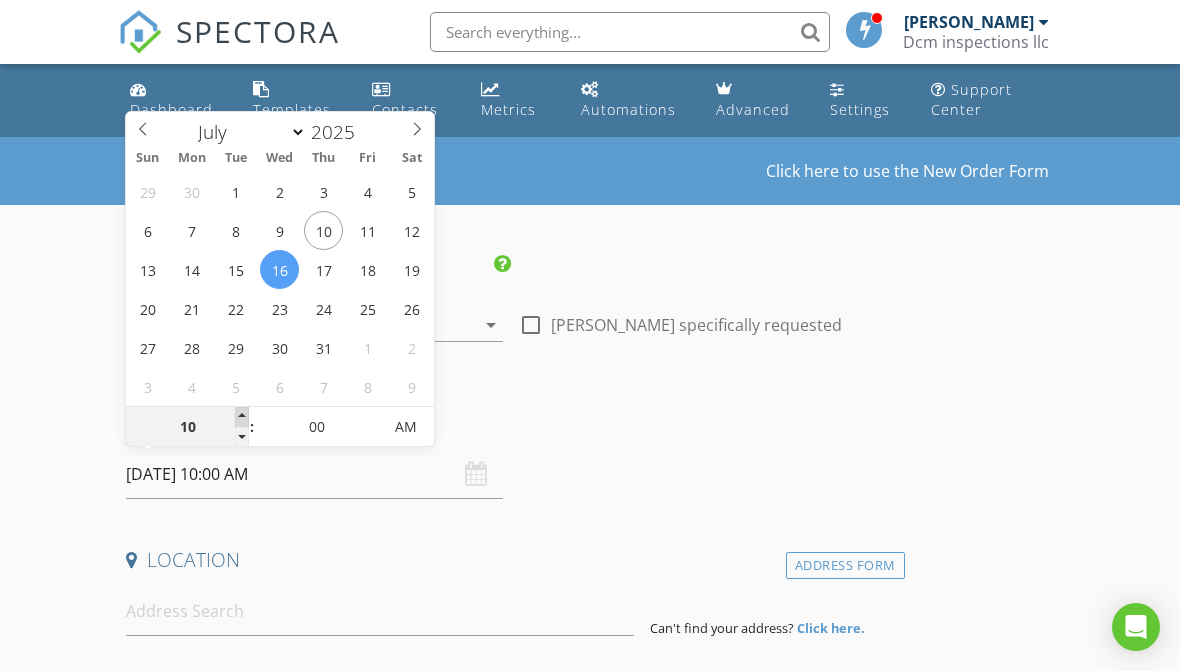 click at bounding box center [242, 417] 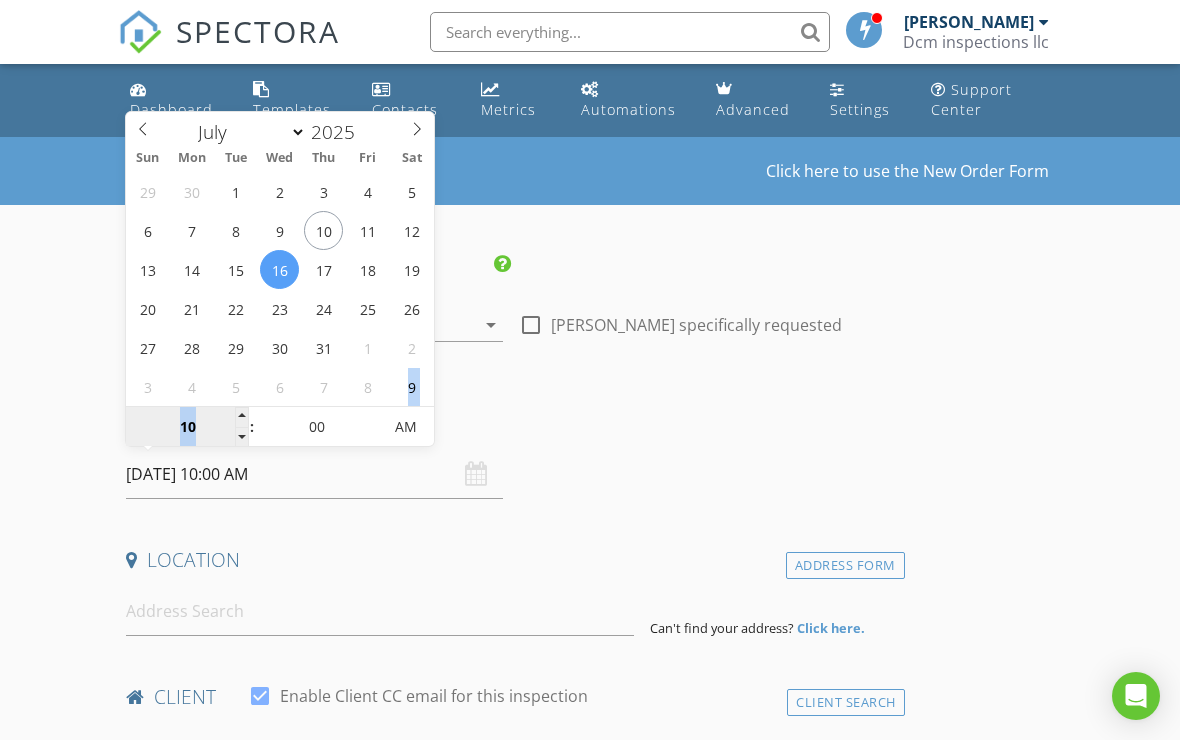 click on "10" at bounding box center [187, 427] 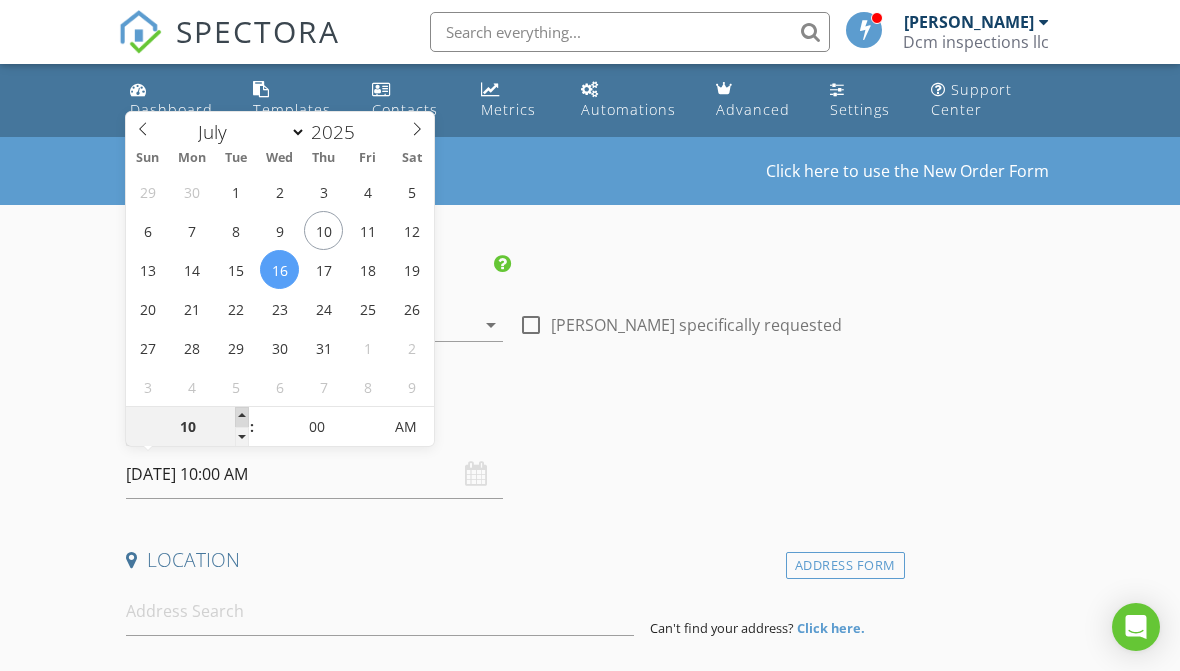 type on "11" 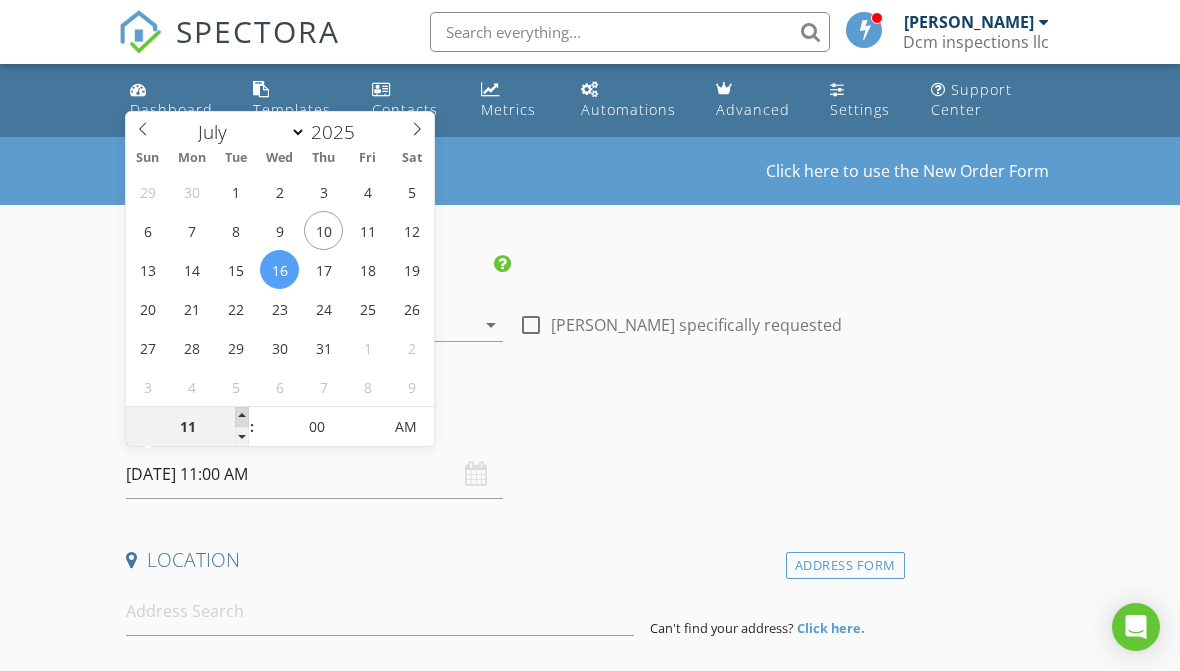 click at bounding box center (242, 417) 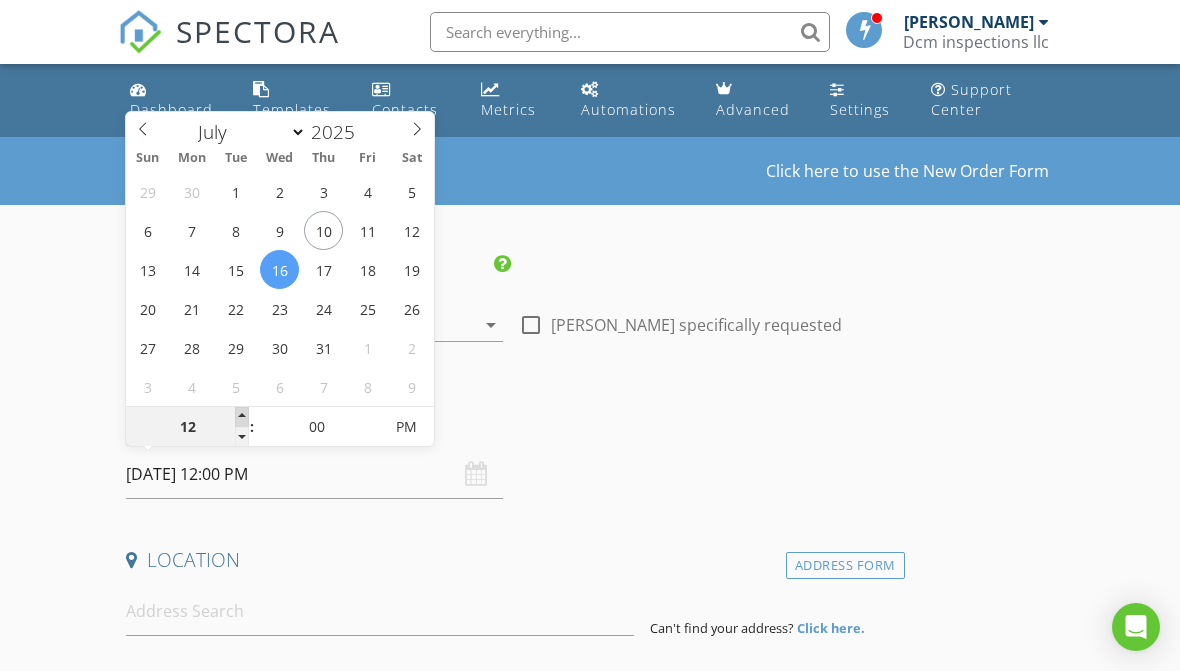 click at bounding box center [242, 417] 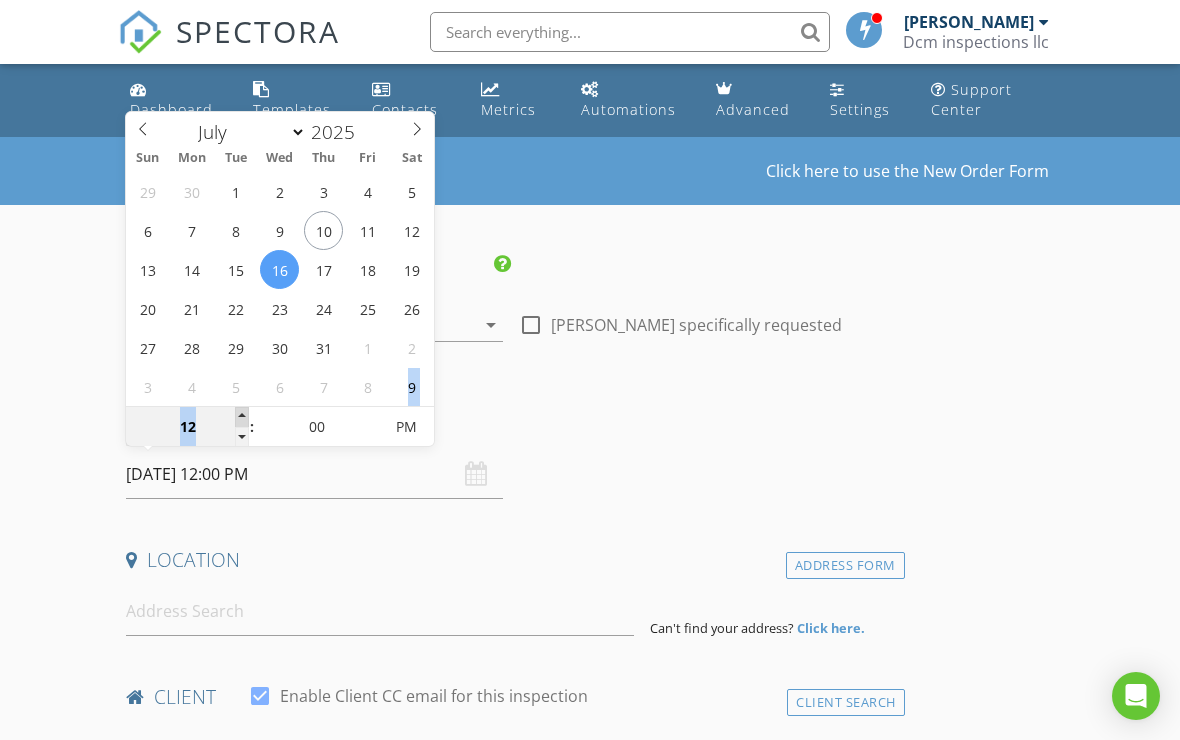 type on "01" 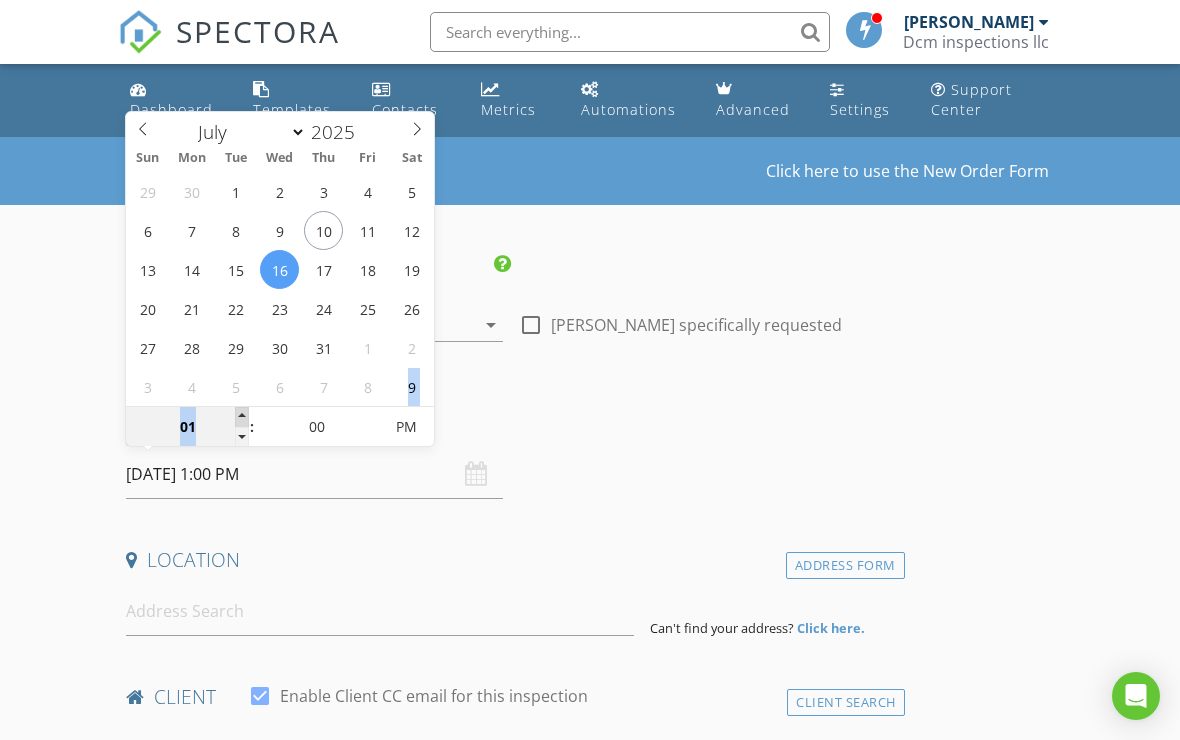 click at bounding box center [242, 417] 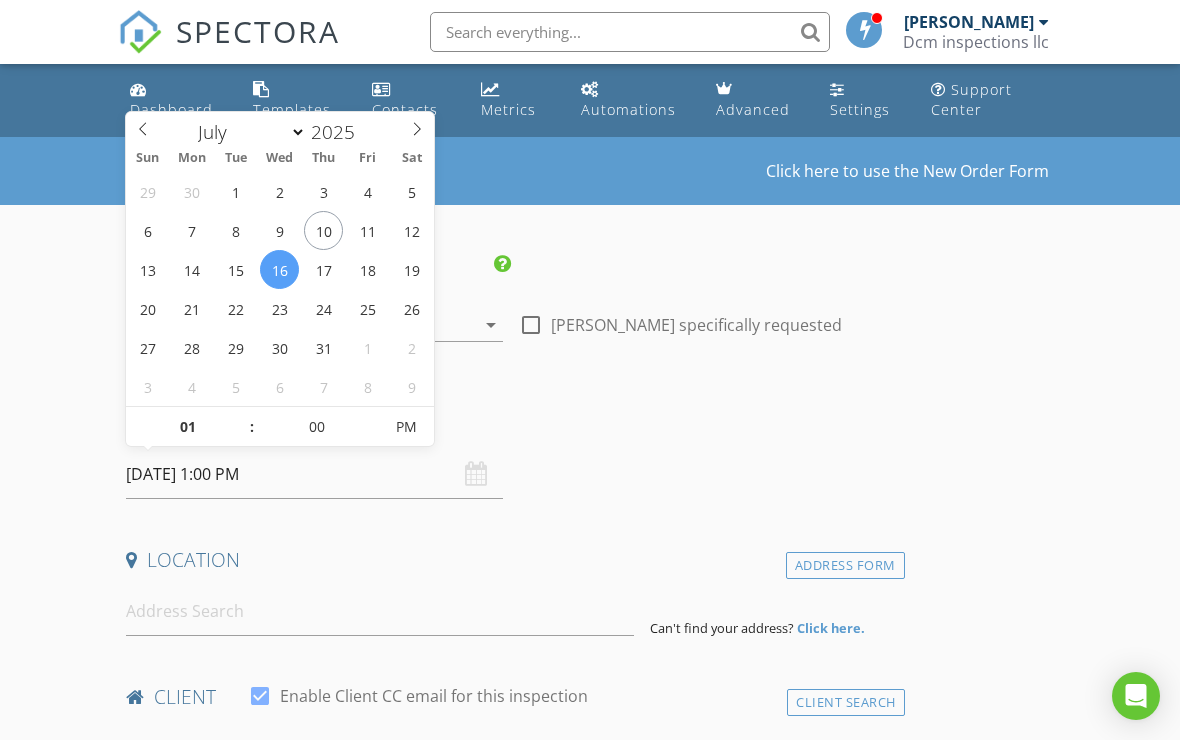 click on "INSPECTOR(S)
check_box   Dave Martin   PRIMARY   Dave Martin arrow_drop_down   check_box_outline_blank Dave Martin specifically requested
Date/Time
07/16/2025 1:00 PM
Location
Address Form       Can't find your address?   Click here.
client
check_box Enable Client CC email for this inspection   Client Search     check_box_outline_blank Client is a Company/Organization     First Name   Last Name   Email   CC Email   Phone           Notes   Private Notes
ADD ADDITIONAL client
SERVICES
check_box_outline_blank   Residential Inspection   arrow_drop_down     Select Discount Code arrow_drop_down    Charges       TOTAL   $0.00    Duration    No services with durations selected      Templates    No templates selected    Agreements    No agreements selected
Manual Edit" at bounding box center (511, 1629) 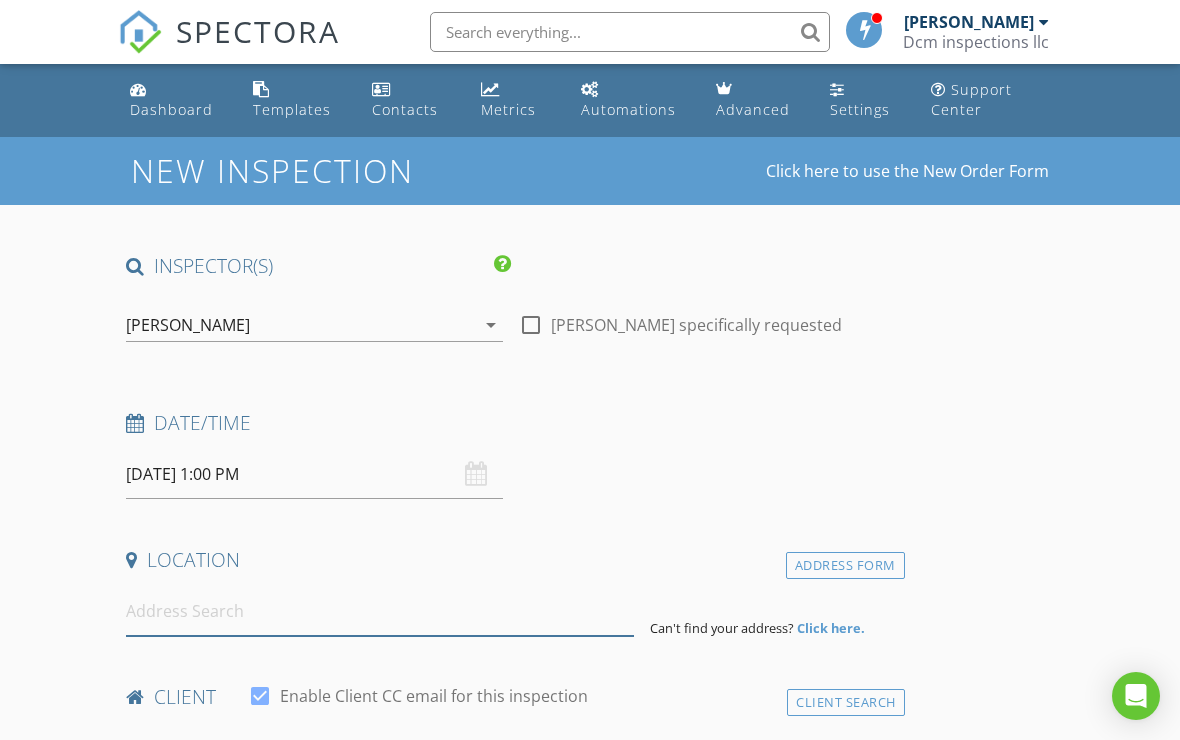 click at bounding box center (380, 611) 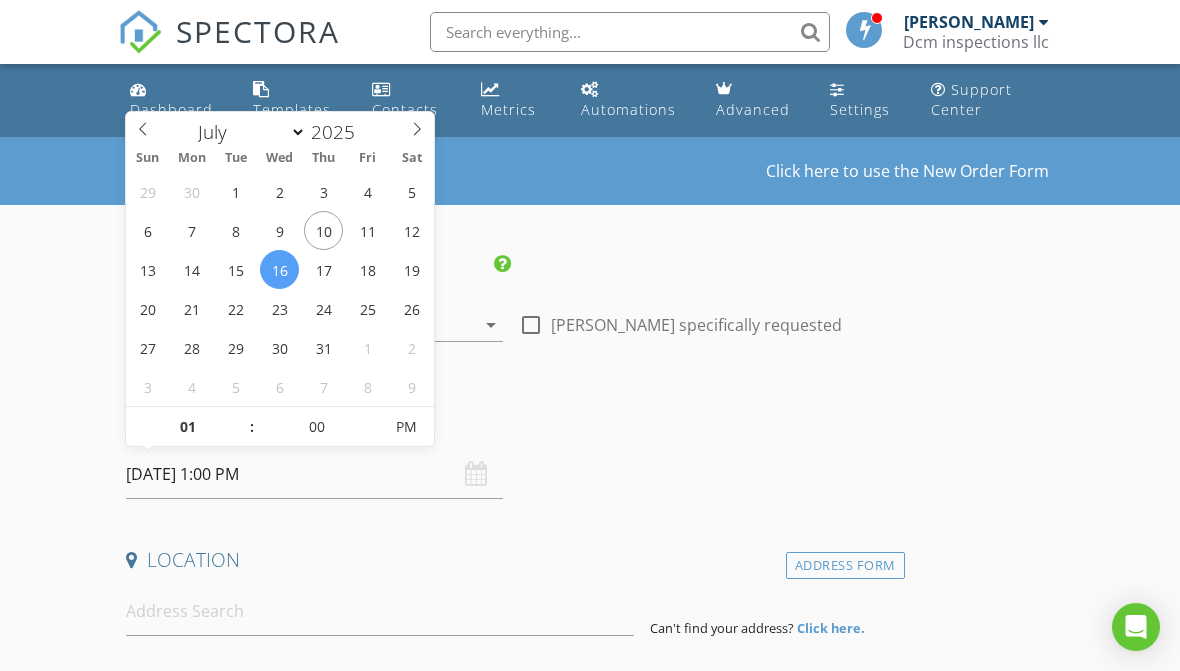 click on "07/16/2025 1:00 PM" at bounding box center [314, 474] 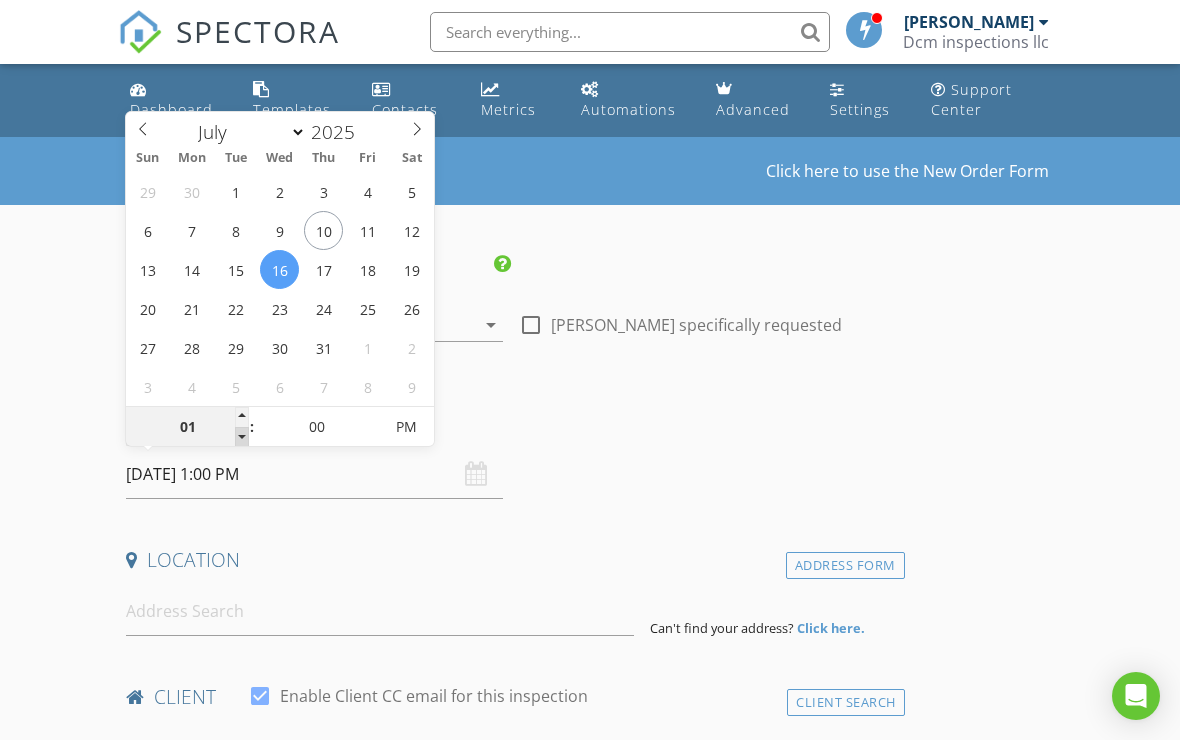 type on "12" 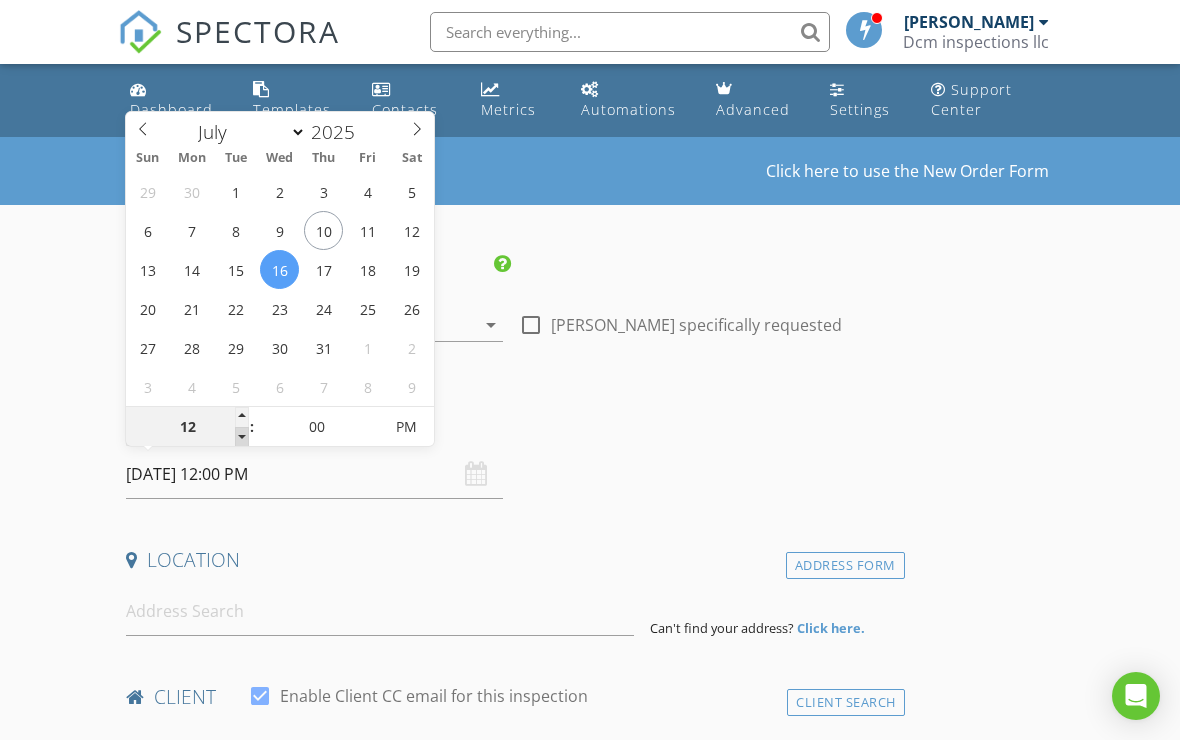 click at bounding box center [242, 437] 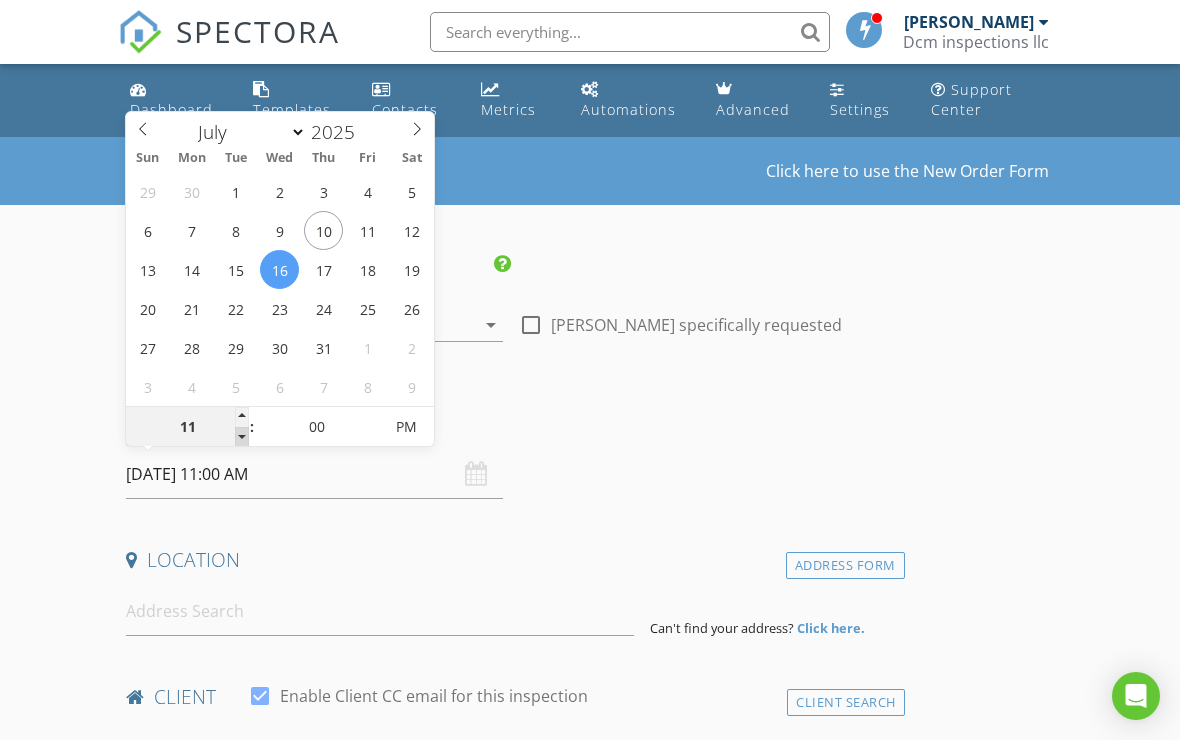 click at bounding box center (242, 437) 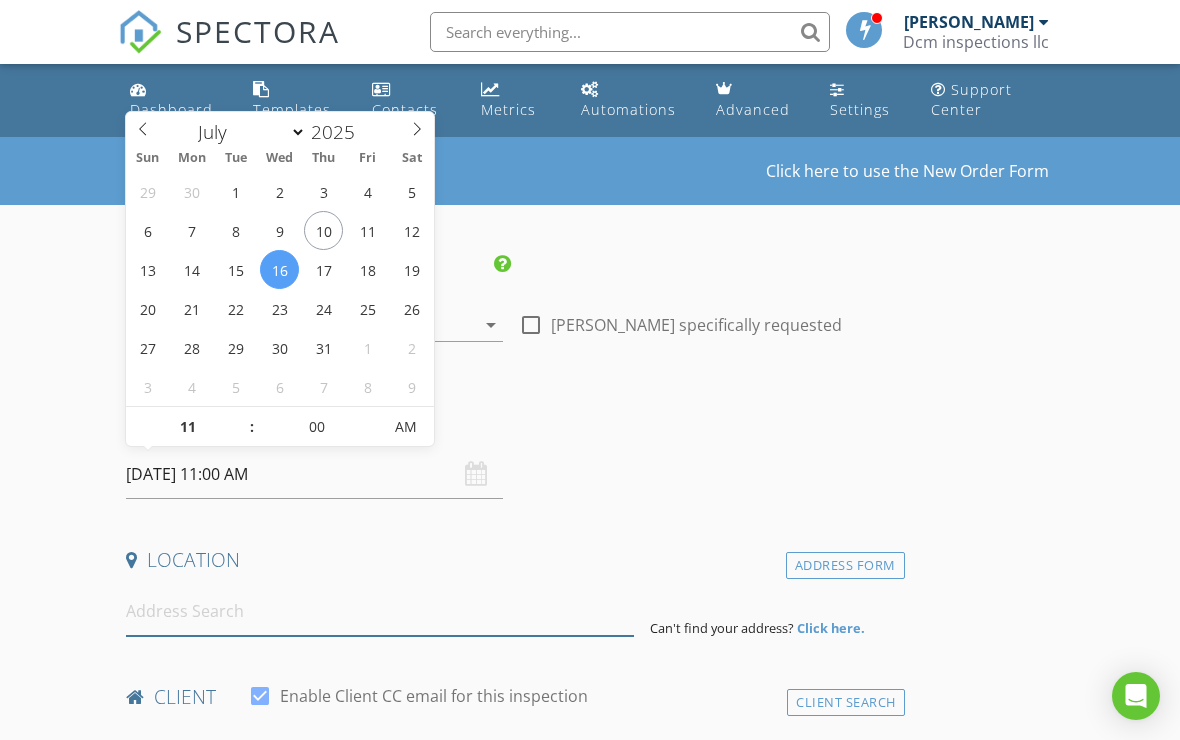 click at bounding box center (380, 611) 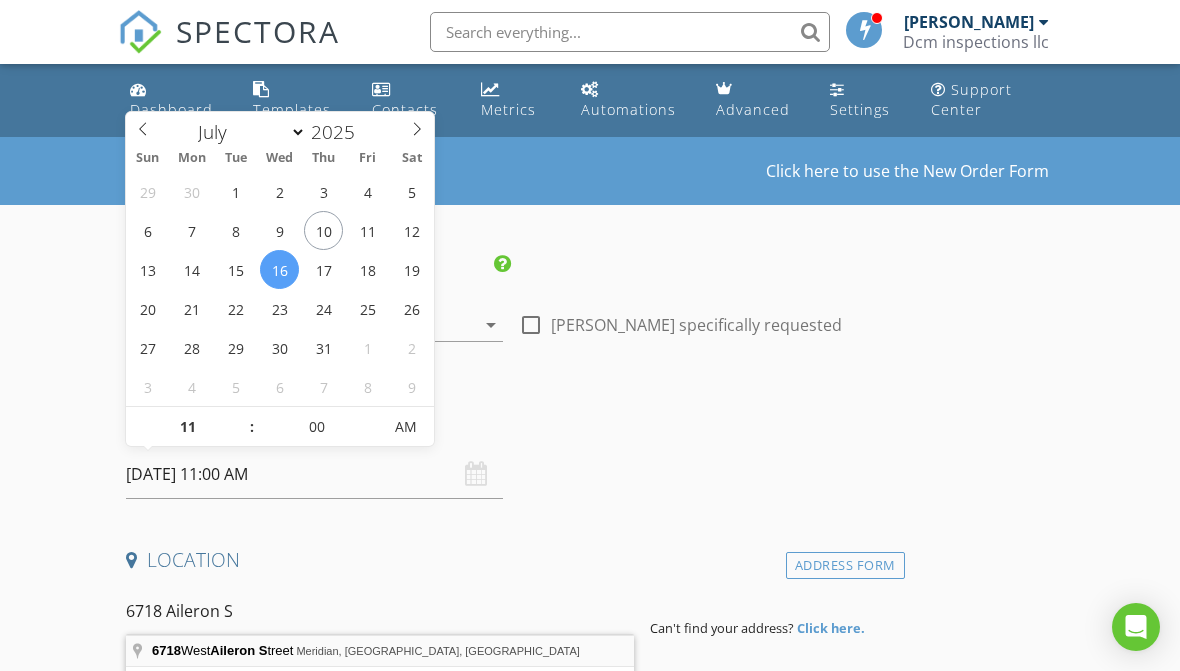 type on "6718 West Aileron Street, Meridian, ID, USA" 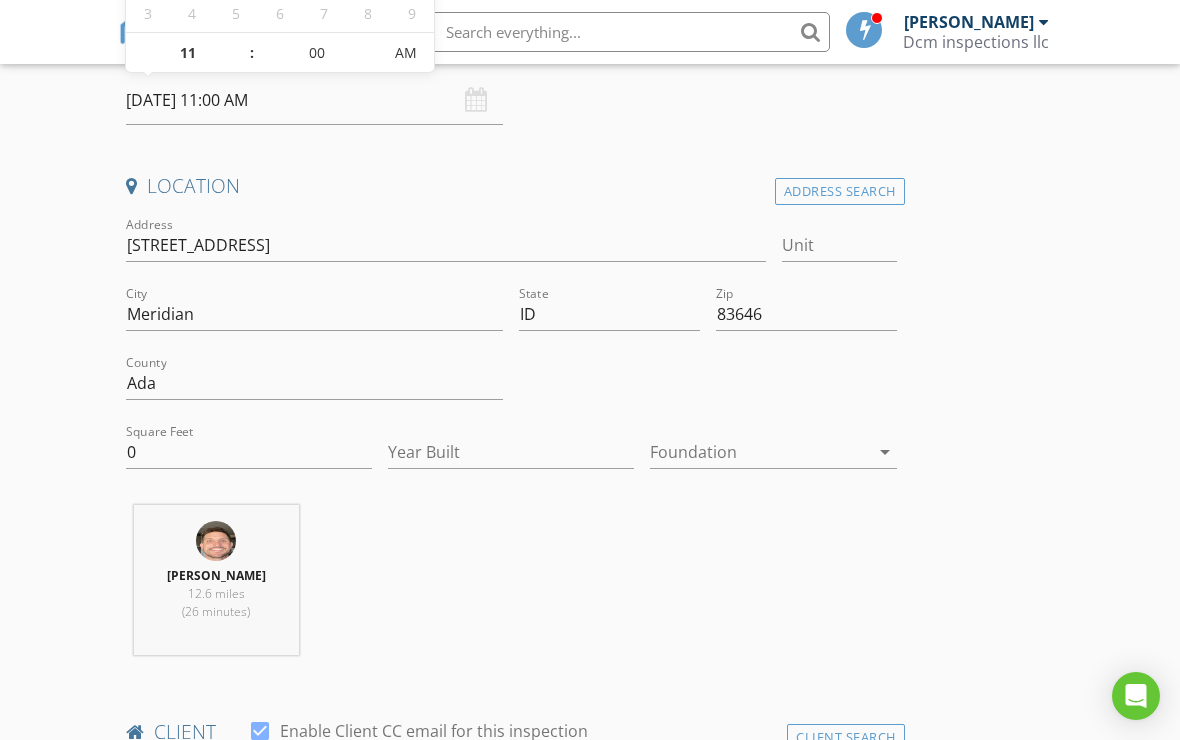 scroll, scrollTop: 391, scrollLeft: 0, axis: vertical 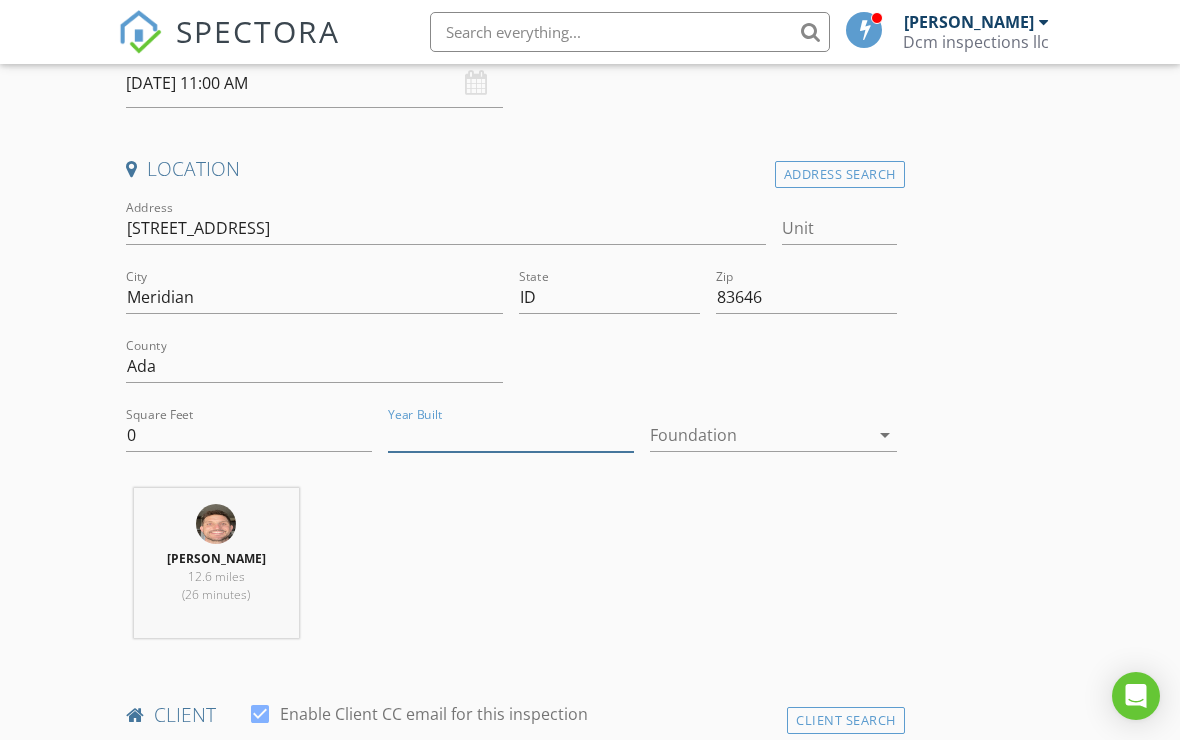 click on "Year Built" at bounding box center (511, 435) 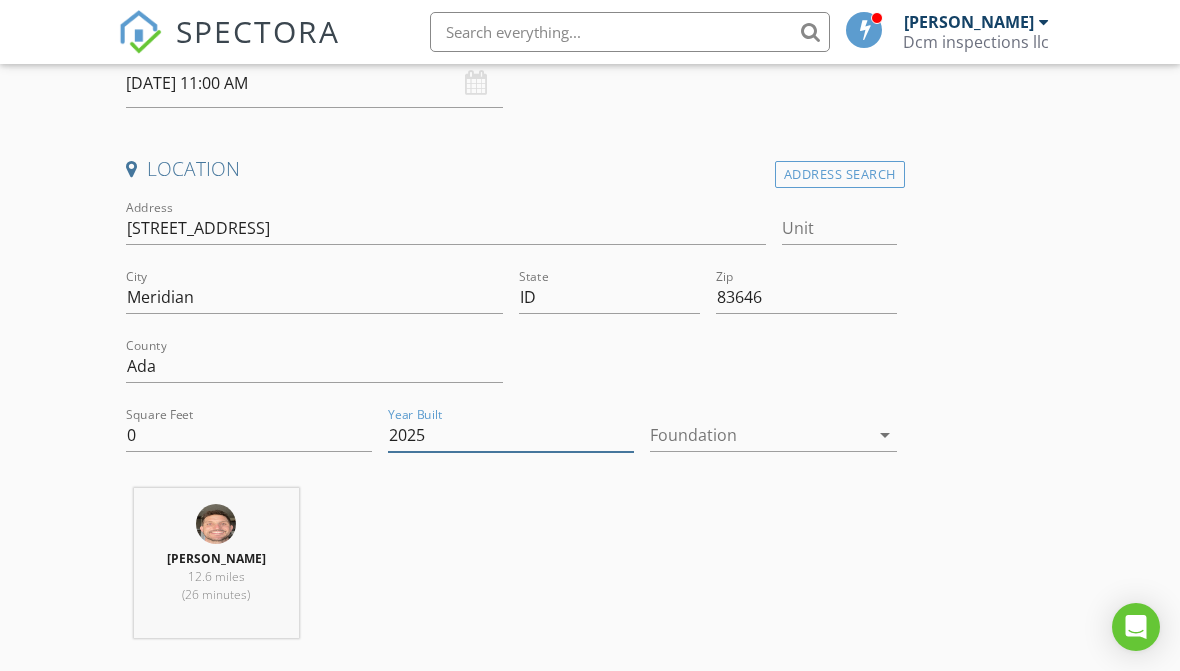 type on "2025" 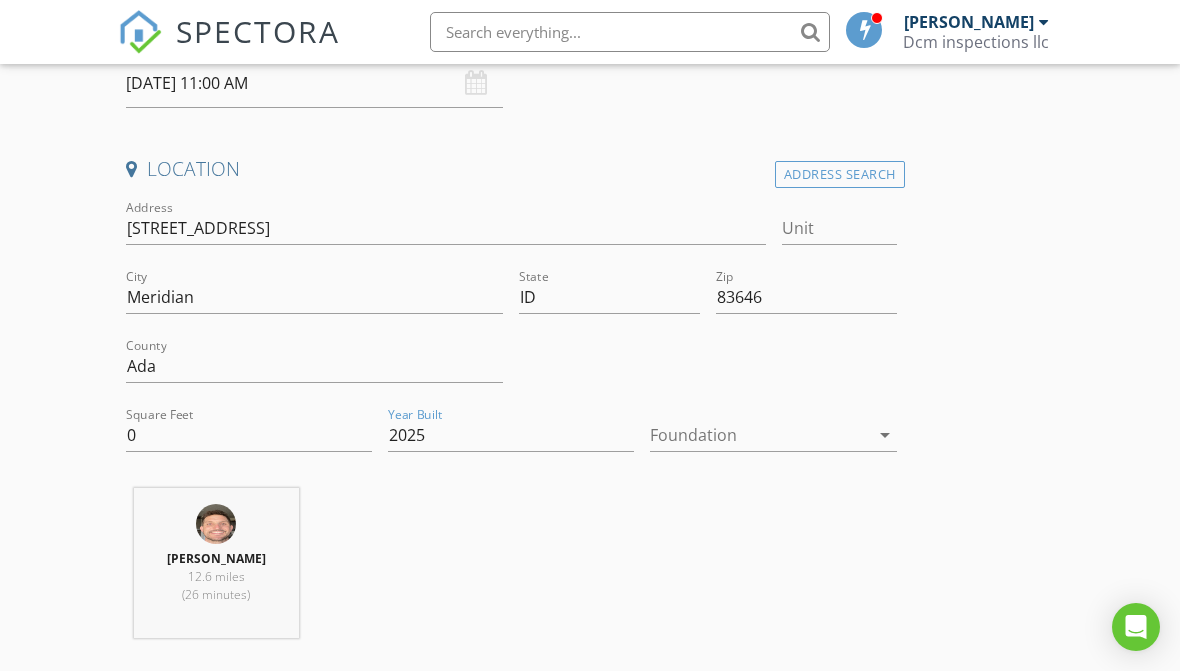 click at bounding box center [759, 435] 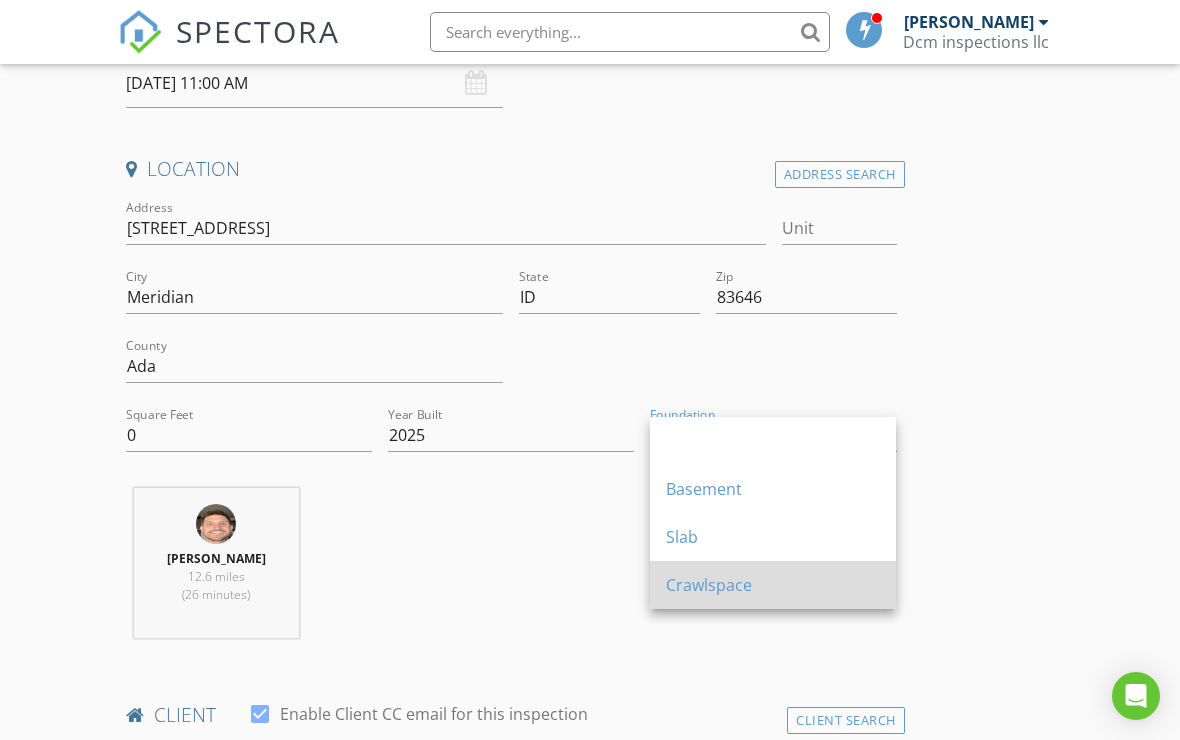 click on "Crawlspace" at bounding box center (773, 585) 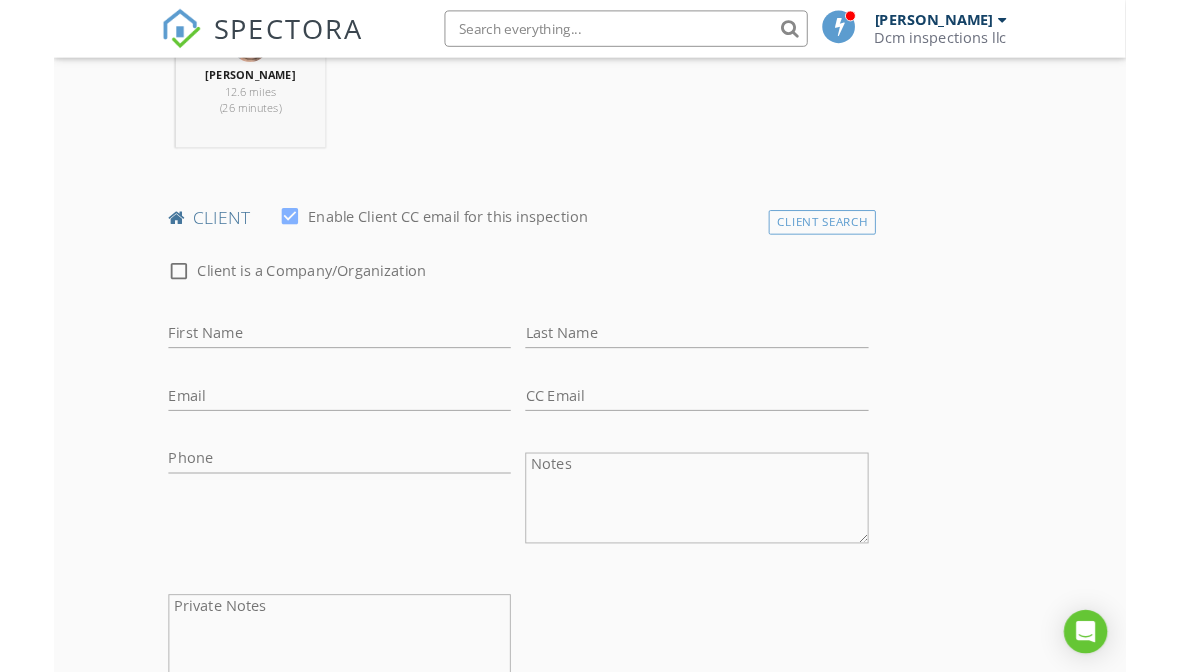 scroll, scrollTop: 857, scrollLeft: 0, axis: vertical 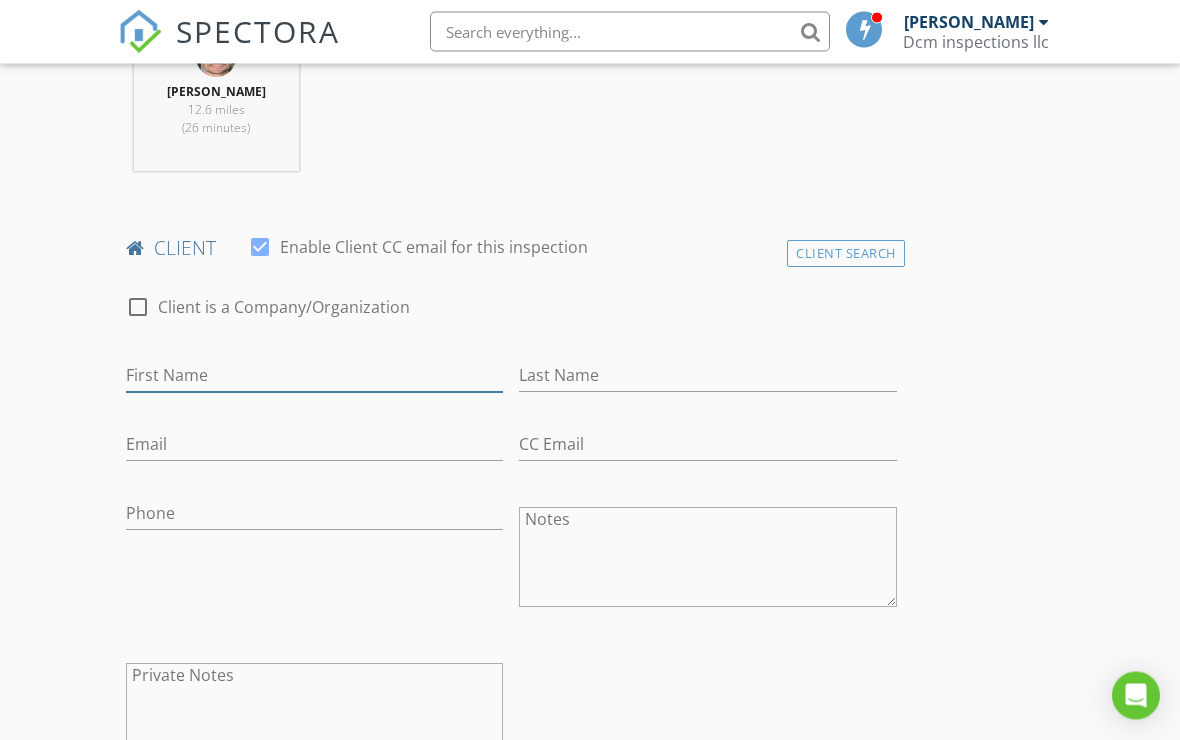 click on "First Name" at bounding box center (314, 376) 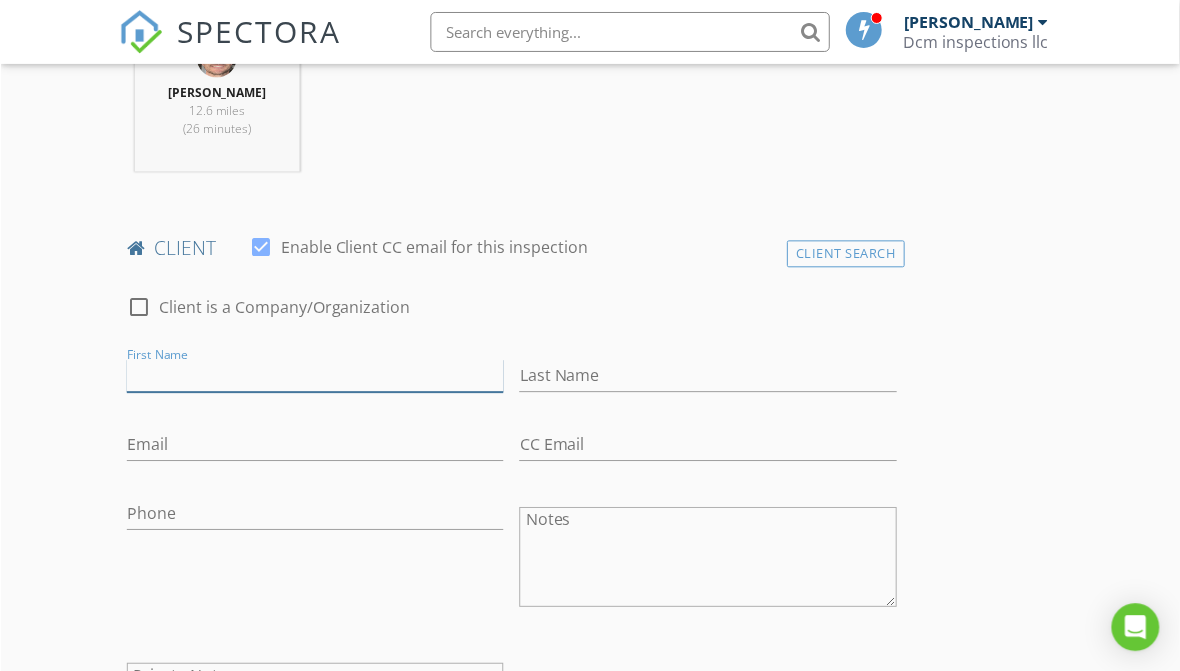 scroll, scrollTop: 858, scrollLeft: 0, axis: vertical 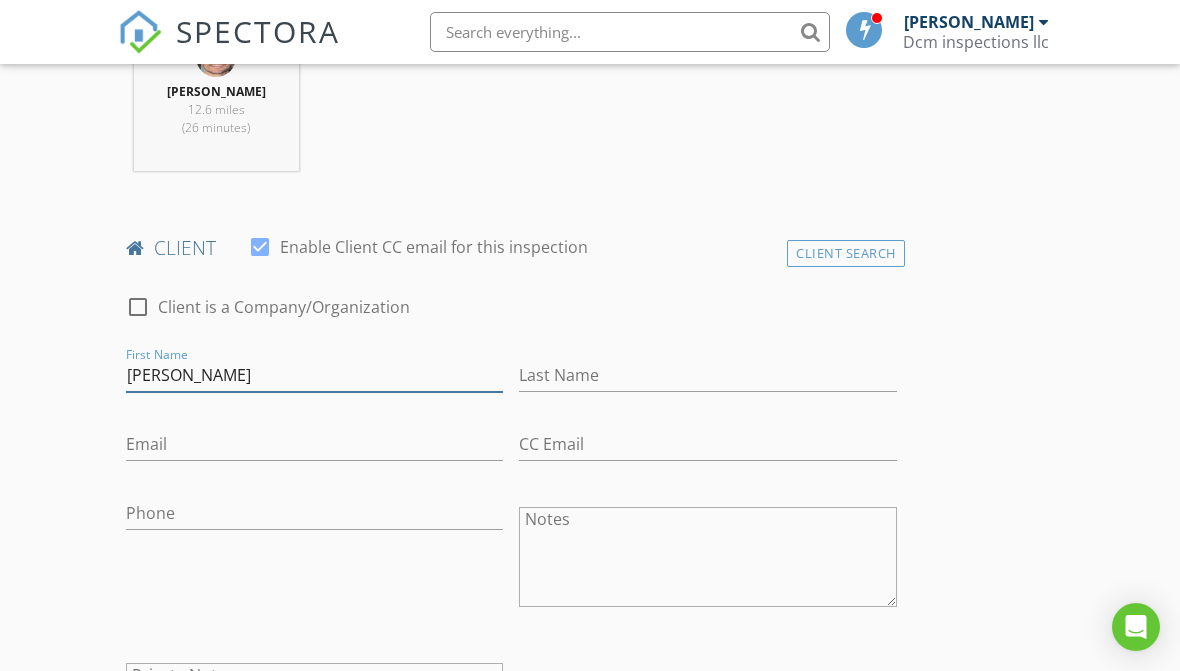 type on "[PERSON_NAME]" 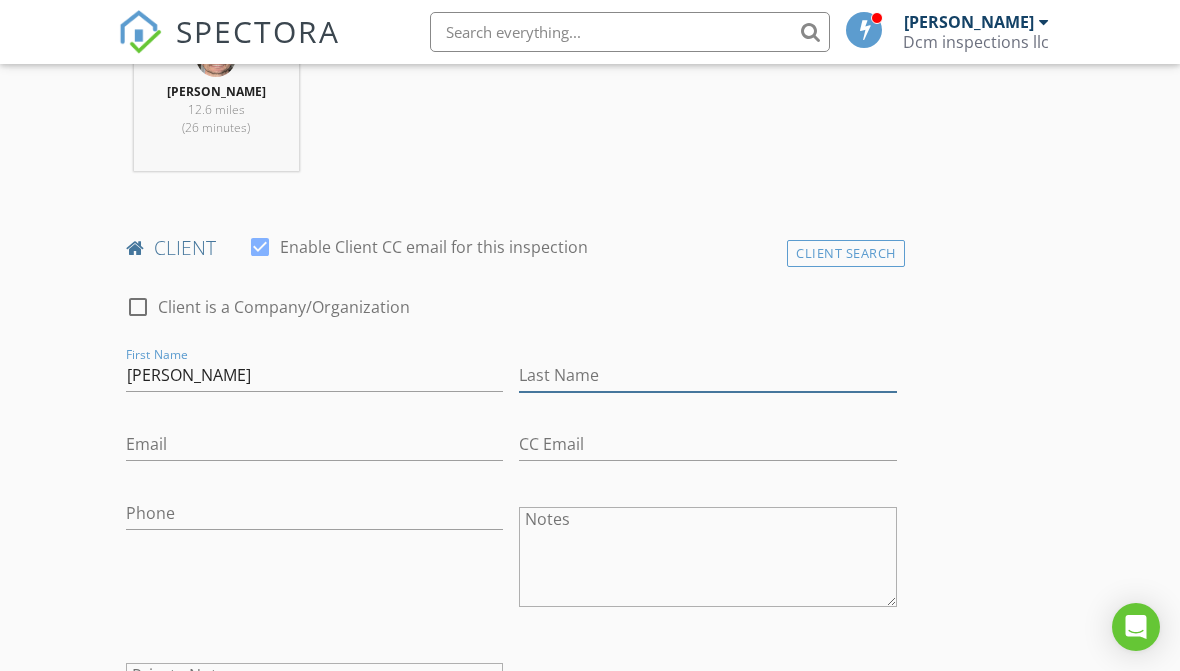 click on "Last Name" at bounding box center (707, 375) 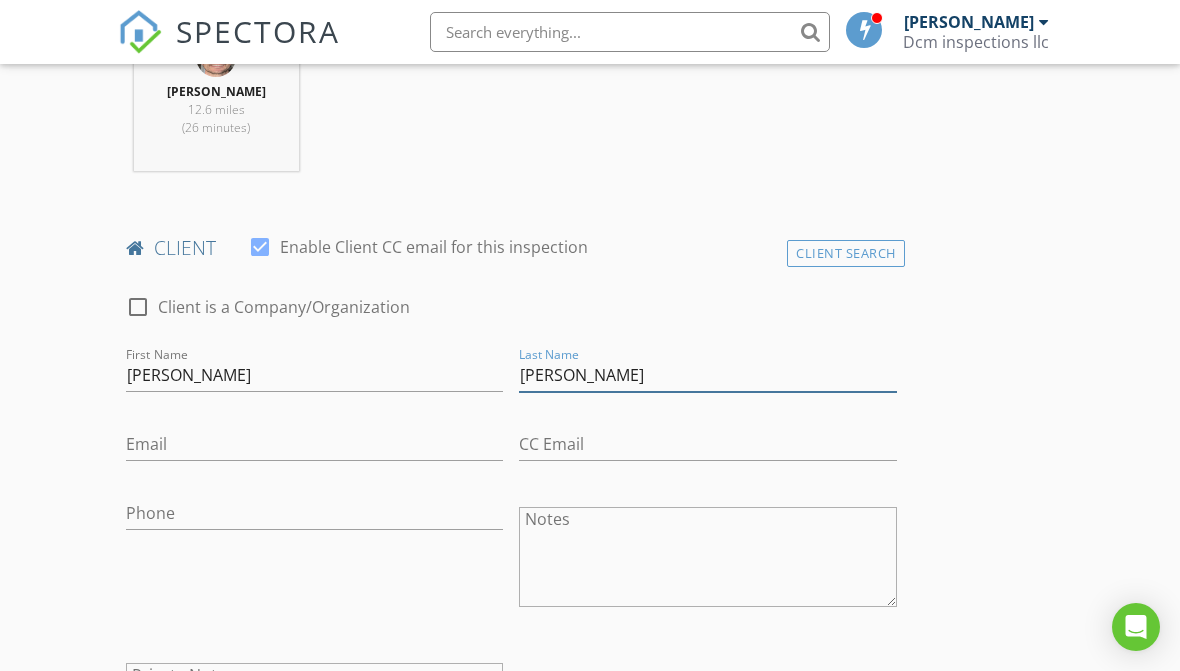 type on "[PERSON_NAME]" 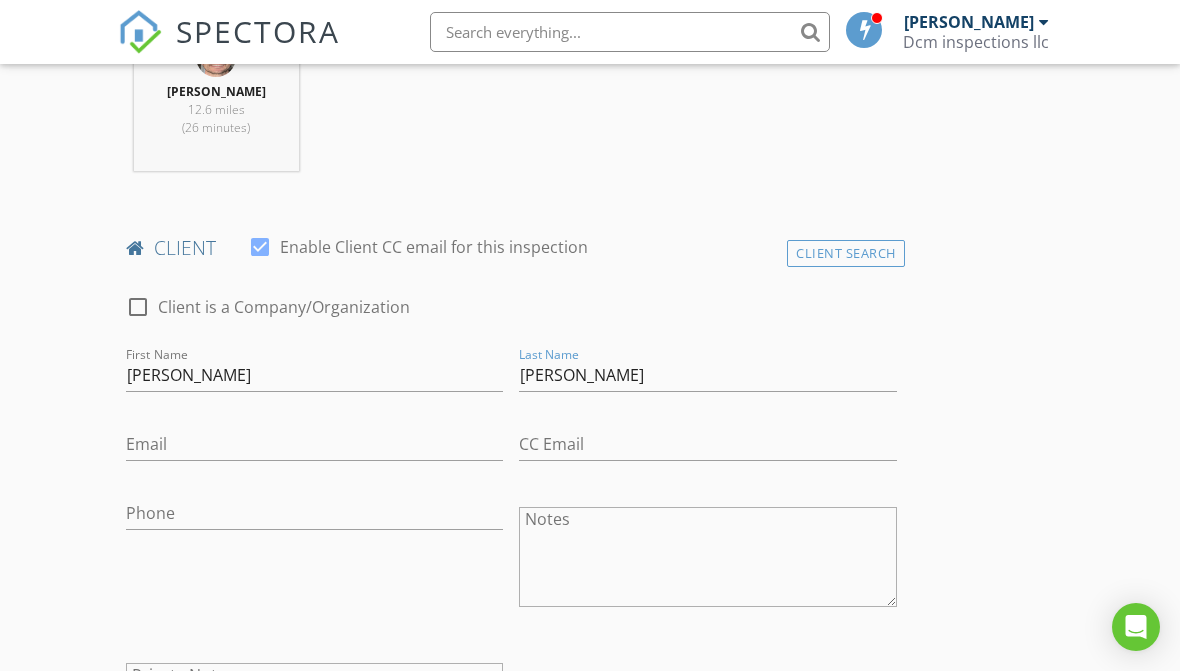 click on "Email" at bounding box center (314, 454) 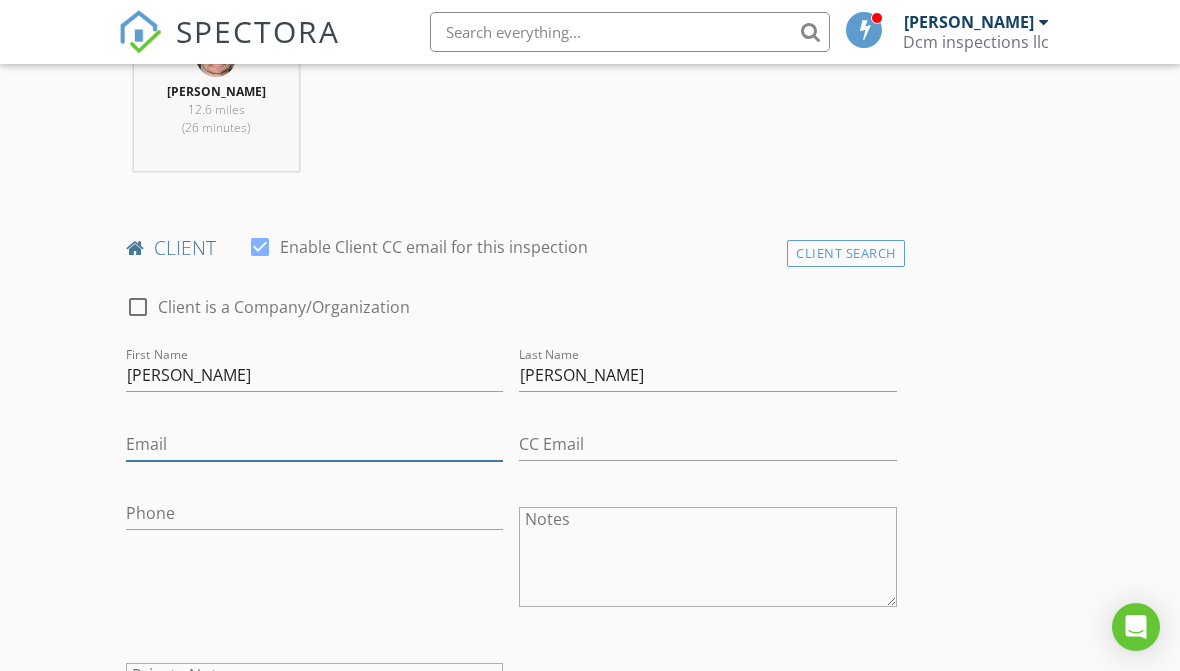 click on "Email" at bounding box center [314, 444] 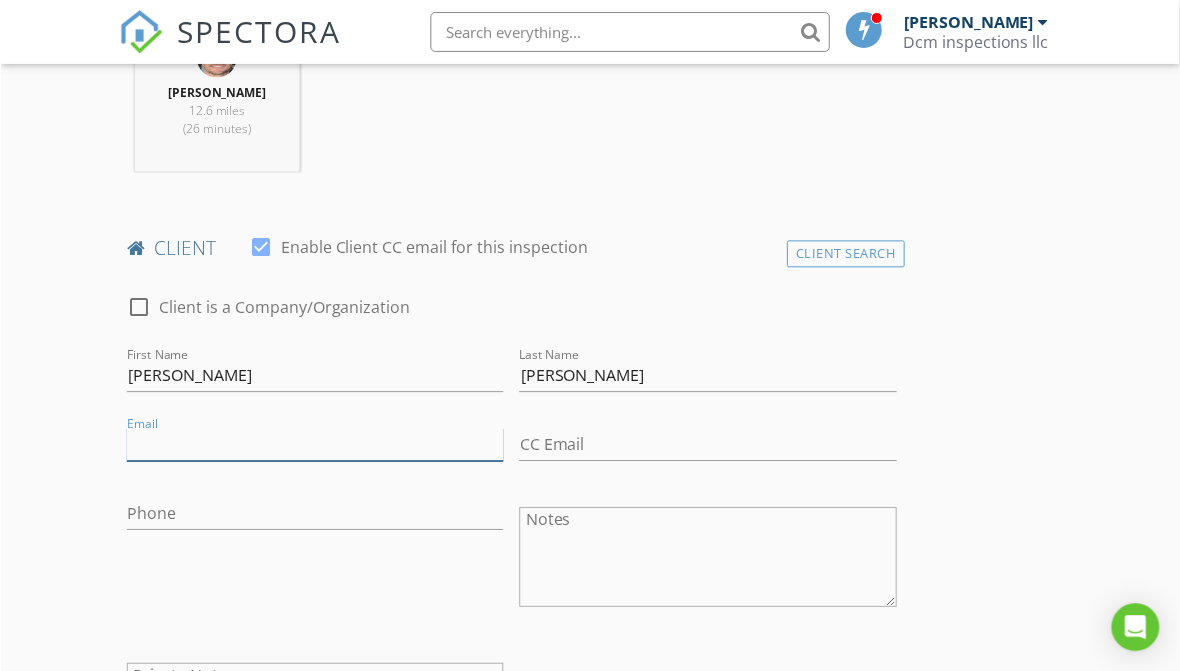 scroll, scrollTop: 858, scrollLeft: 0, axis: vertical 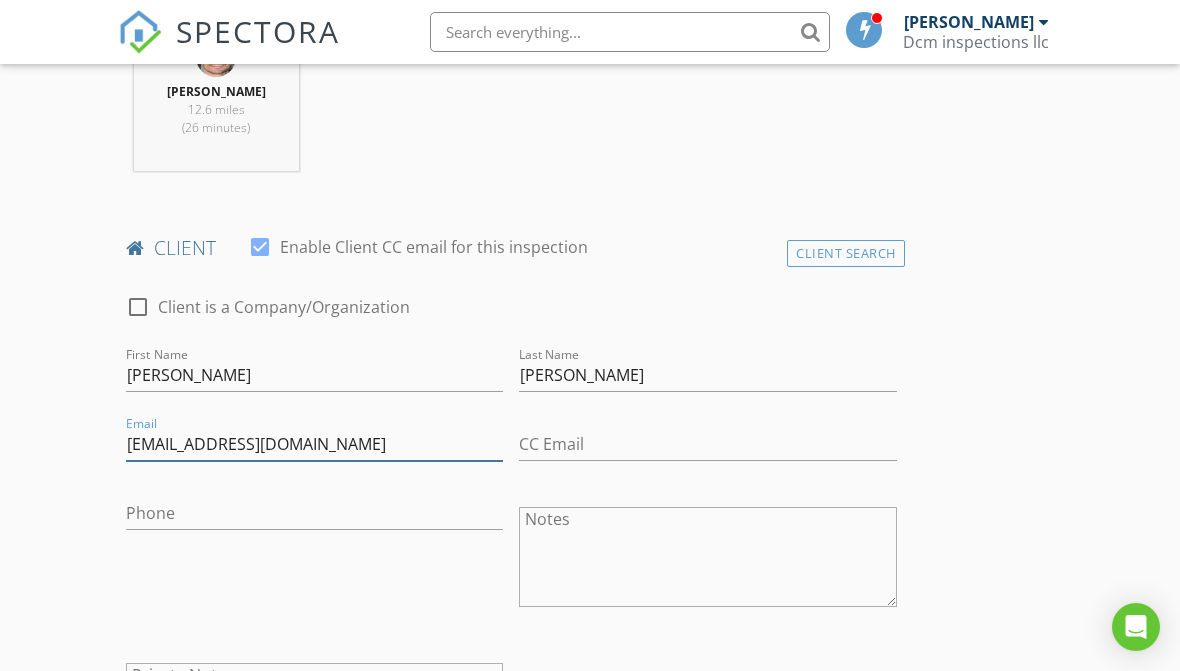type on "Mcp5952@gmail.com" 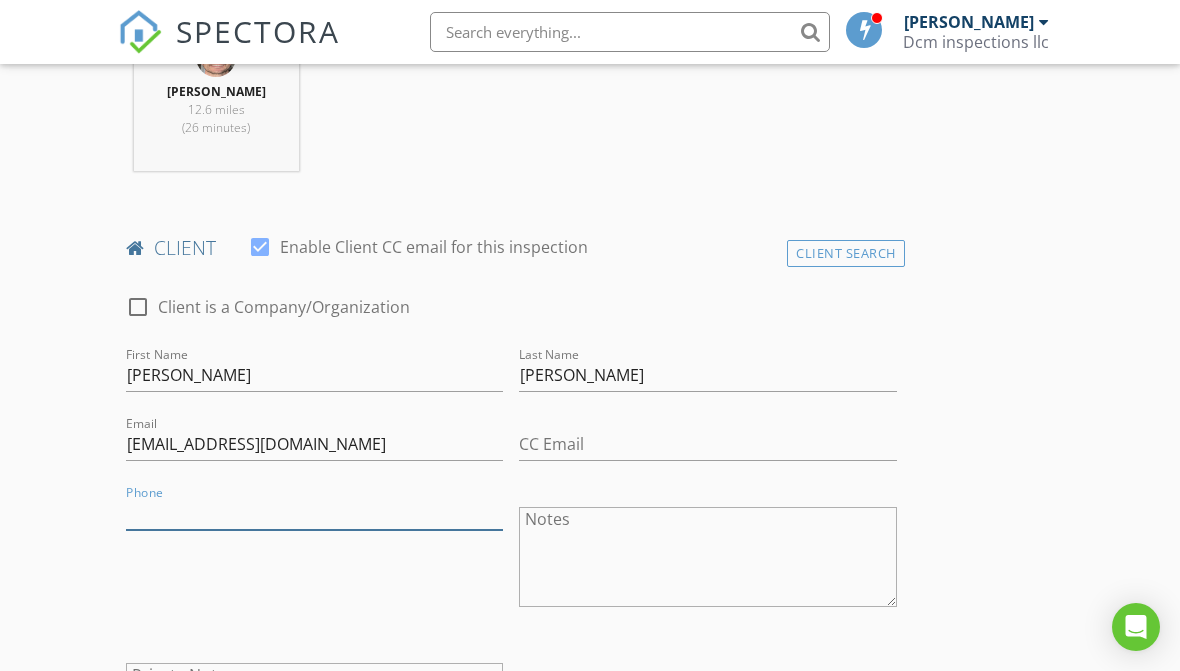 click on "Phone" at bounding box center [314, 513] 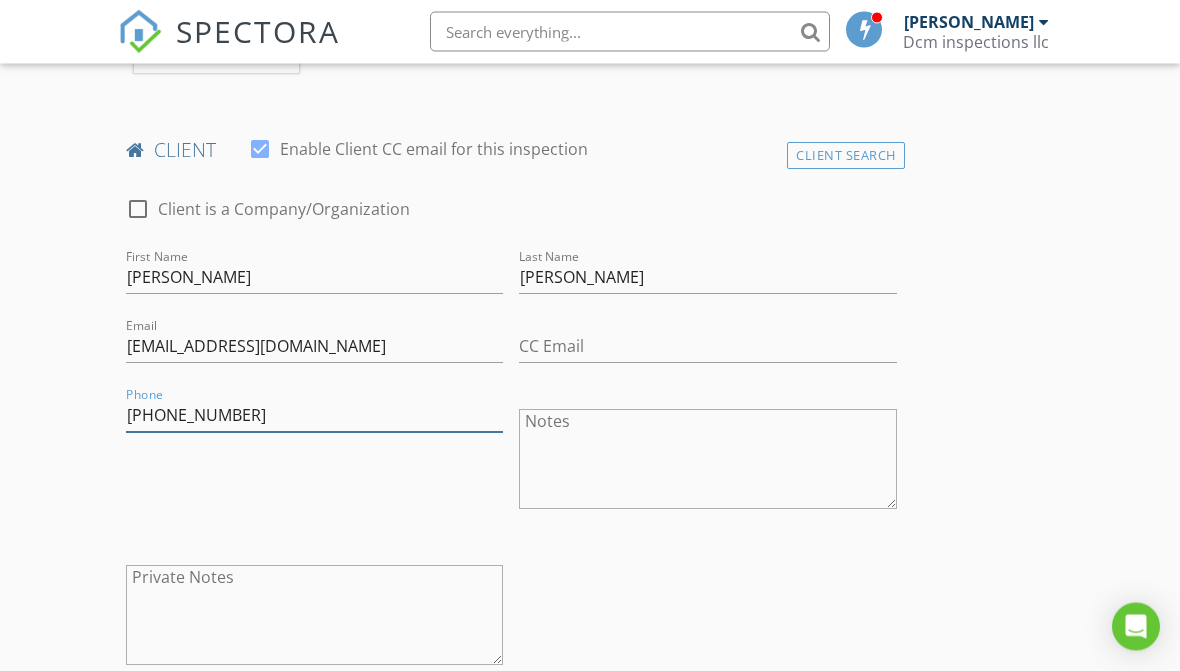scroll, scrollTop: 956, scrollLeft: 0, axis: vertical 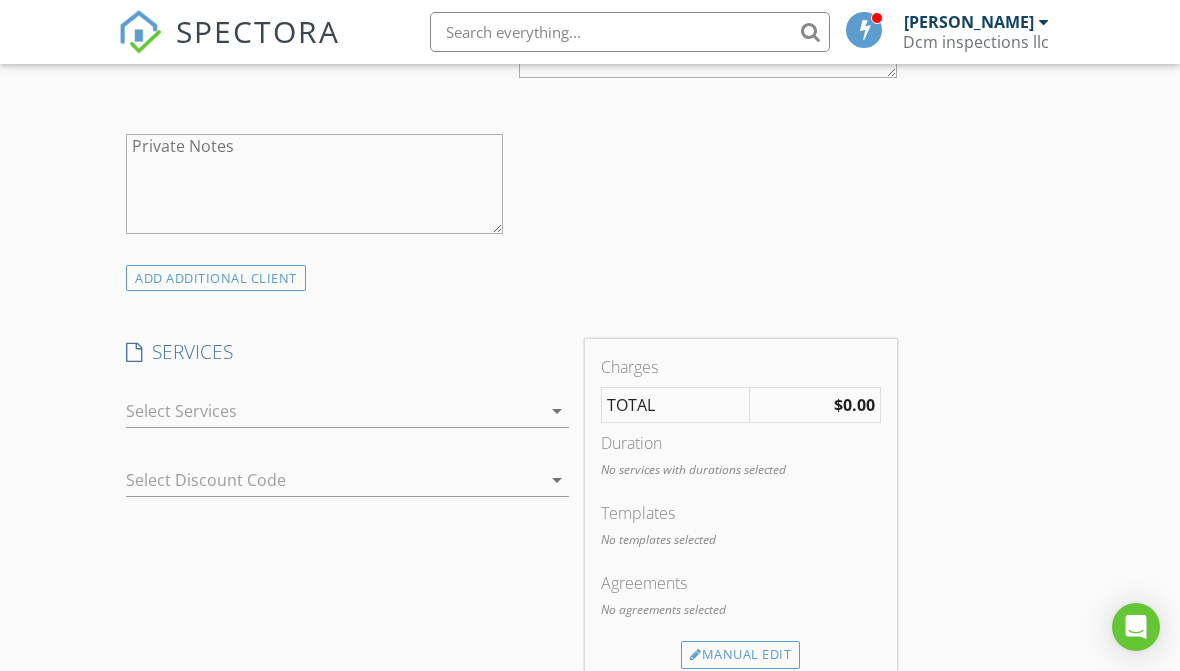 type on "[PHONE_NUMBER]" 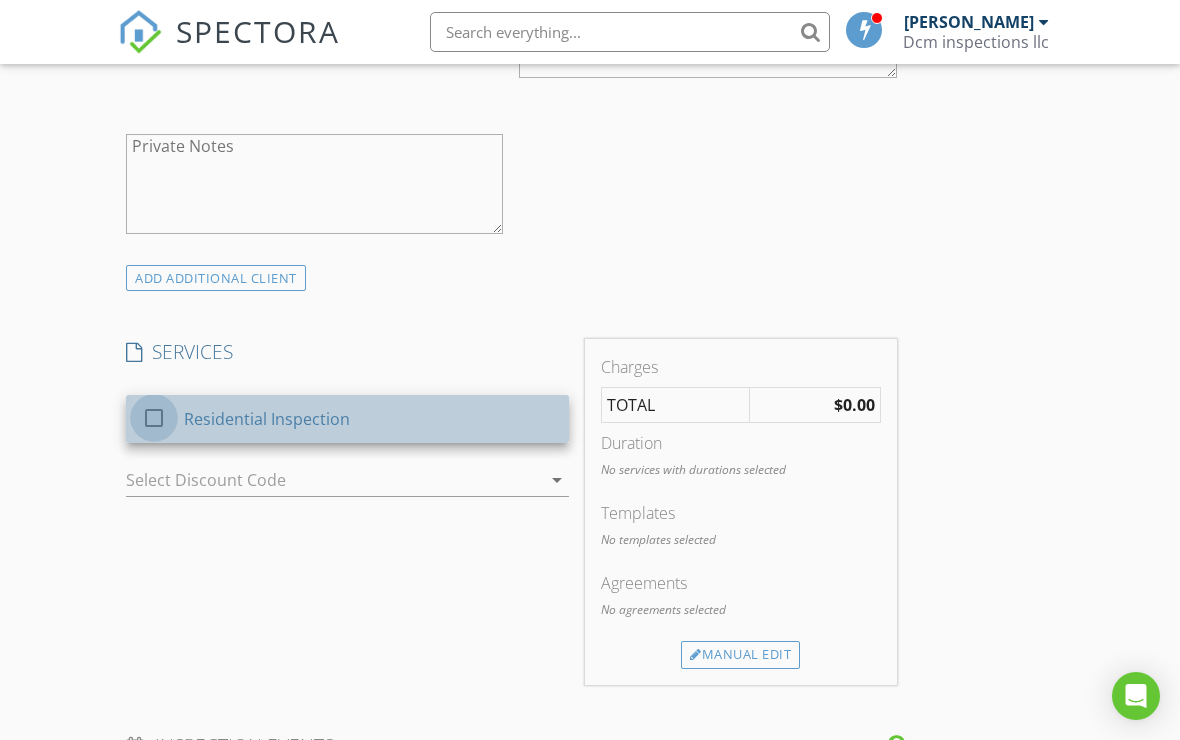 click at bounding box center [154, 418] 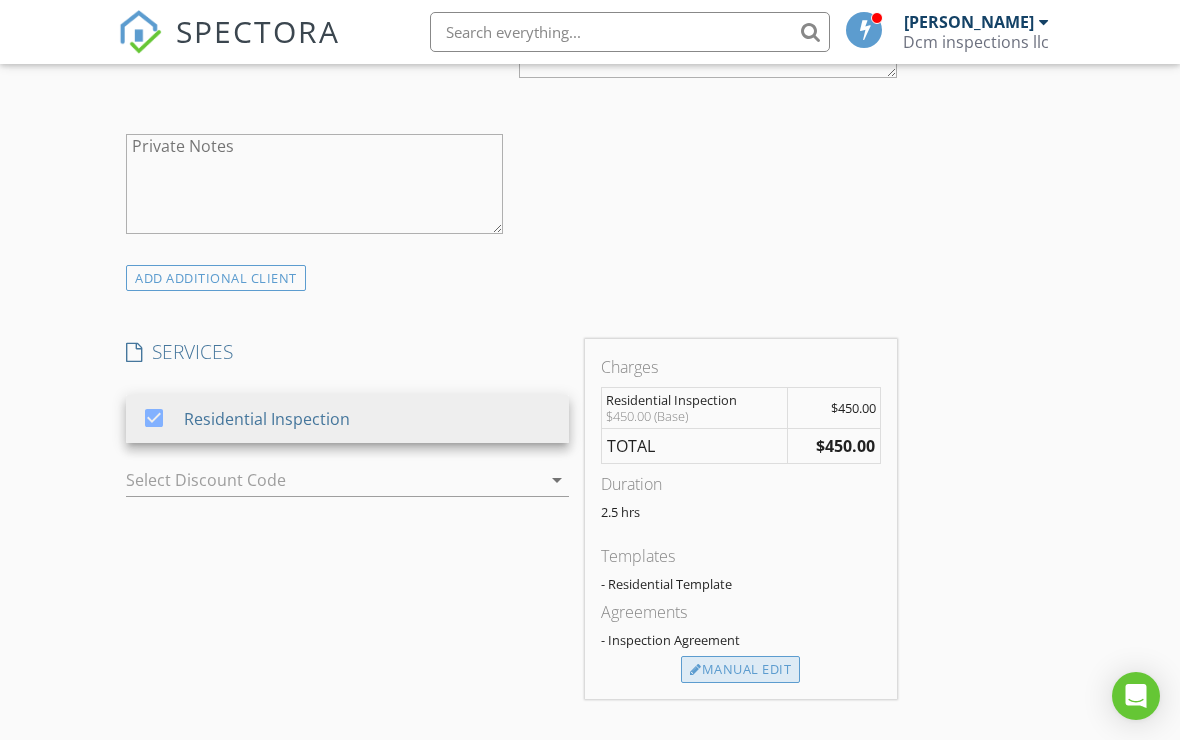 click on "Manual Edit" at bounding box center [740, 670] 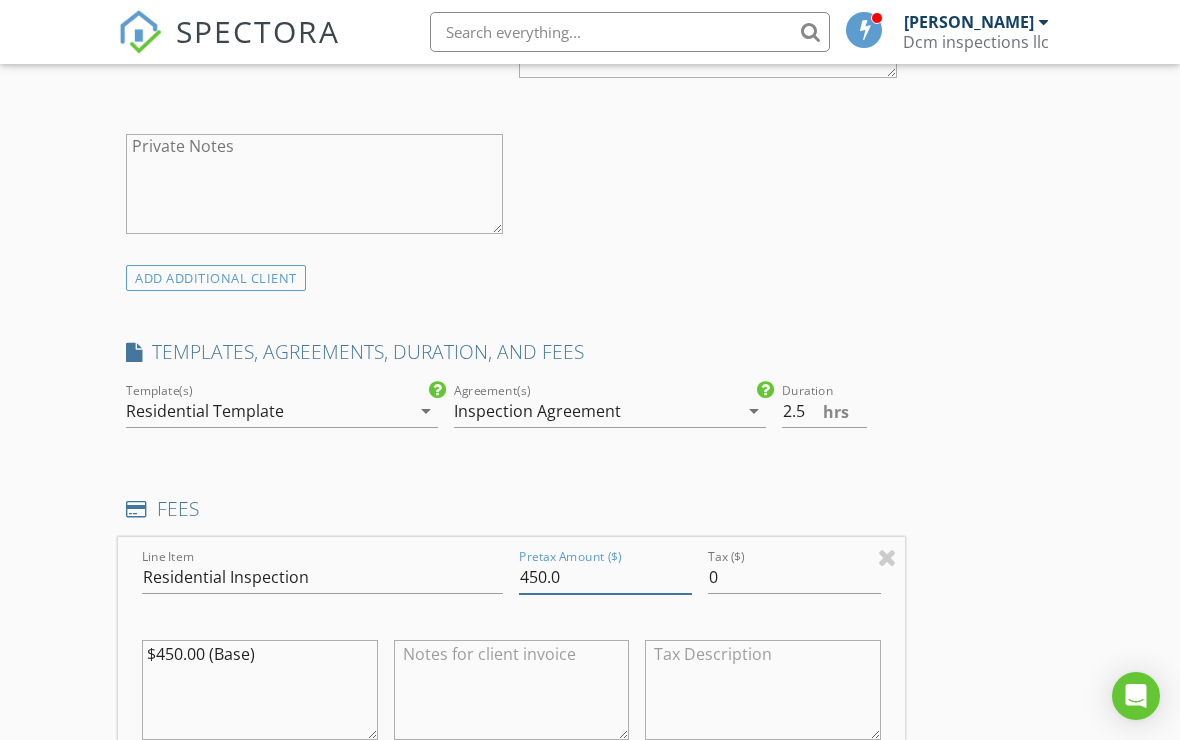 click on "450.0" at bounding box center [605, 577] 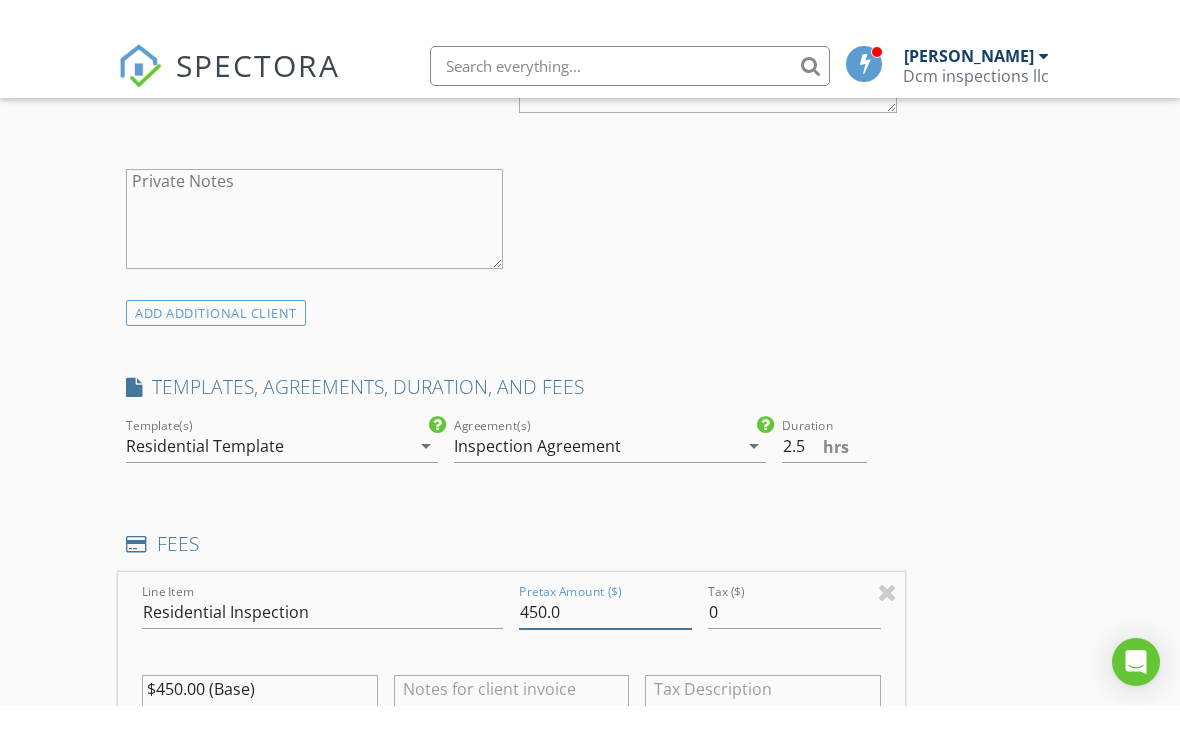 scroll, scrollTop: 1387, scrollLeft: 0, axis: vertical 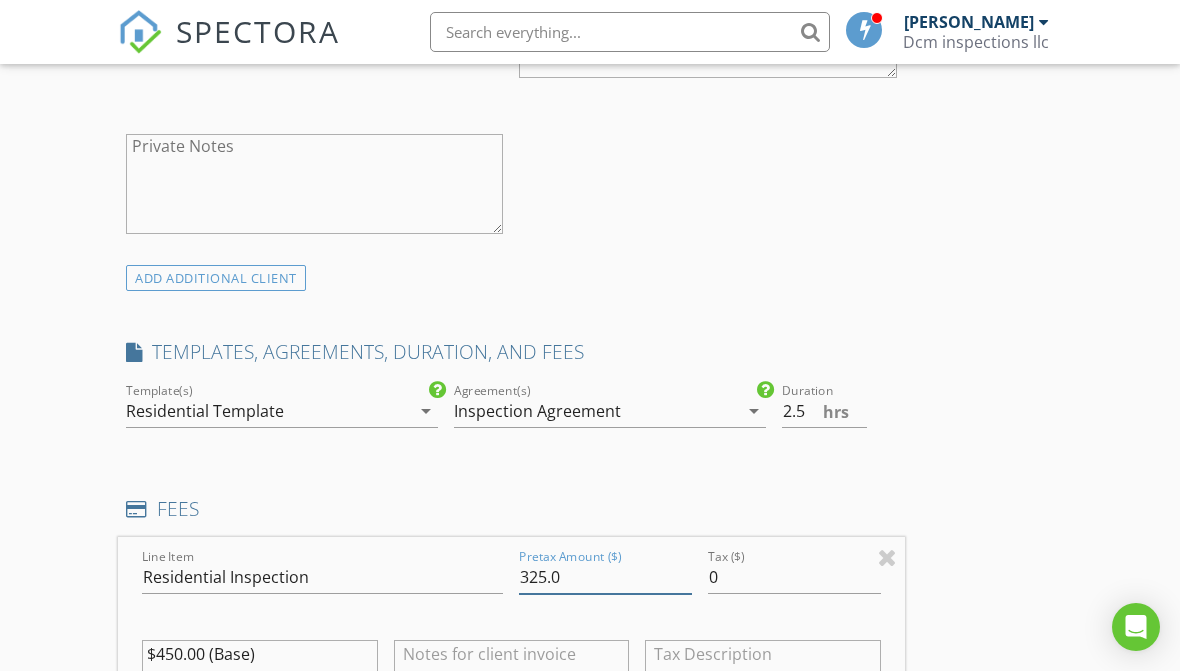 type on "325.0" 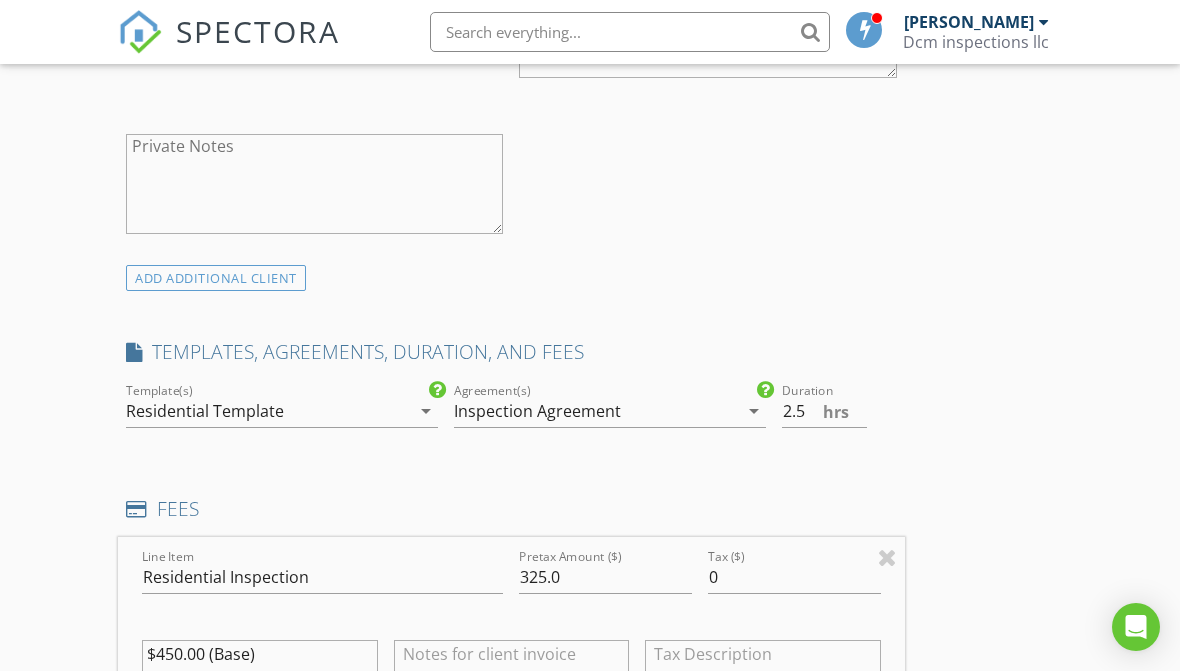 click on "FEES" at bounding box center (511, 509) 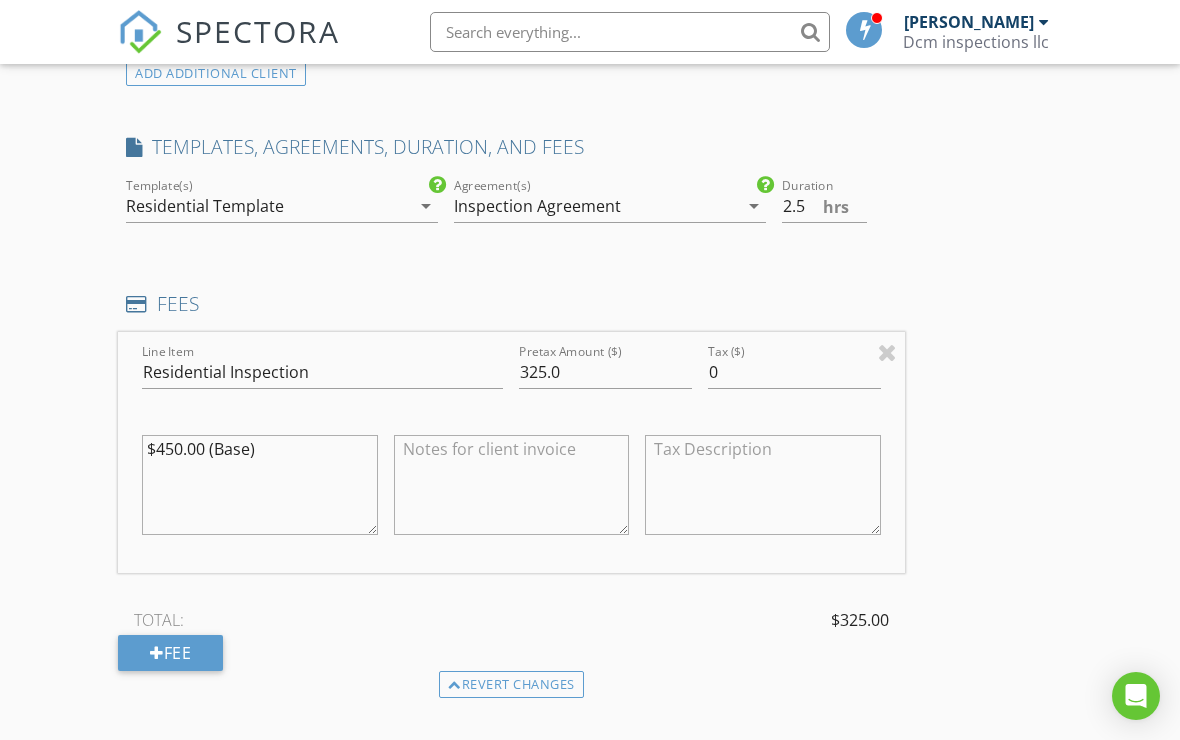 scroll, scrollTop: 1411, scrollLeft: 0, axis: vertical 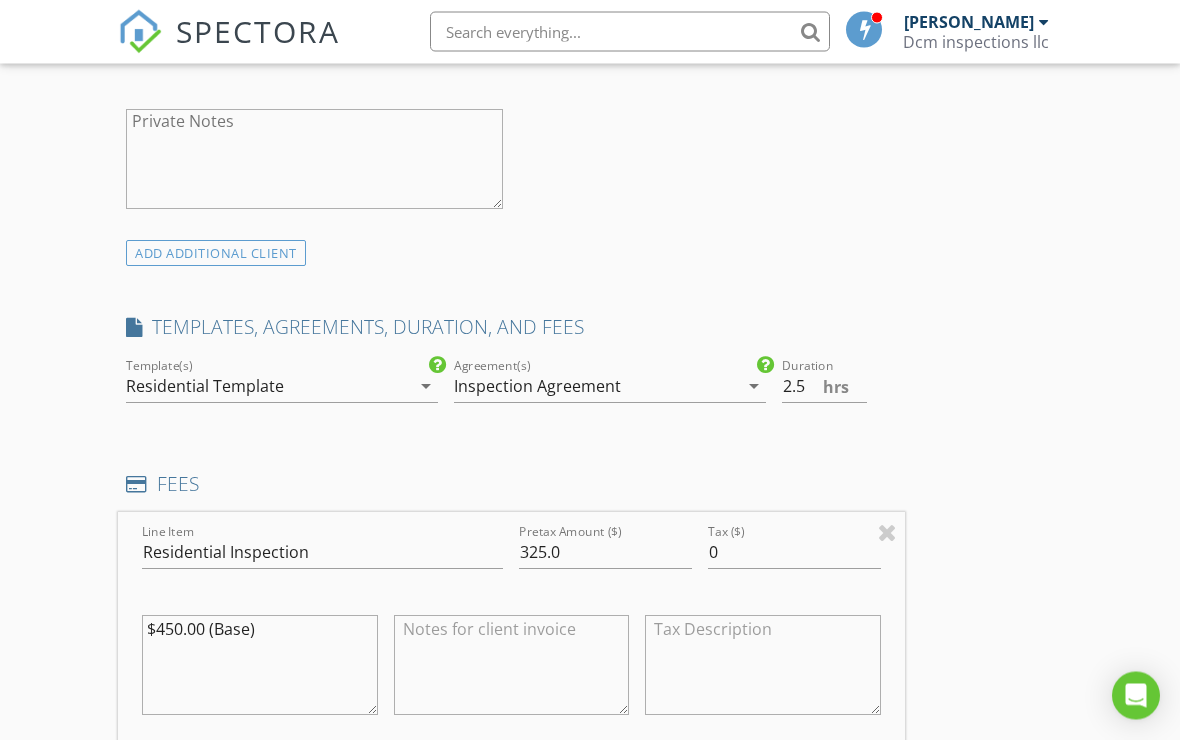 click on "arrow_drop_down" at bounding box center (426, 387) 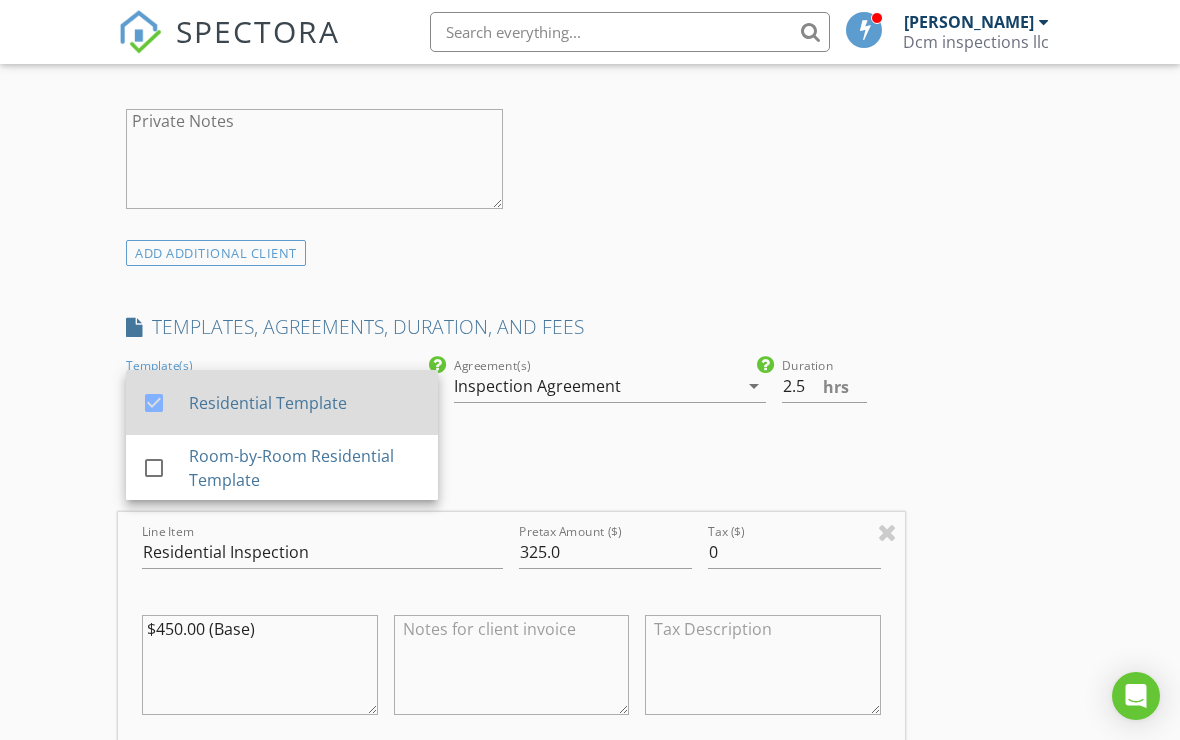 click on "Residential Template" at bounding box center (305, 403) 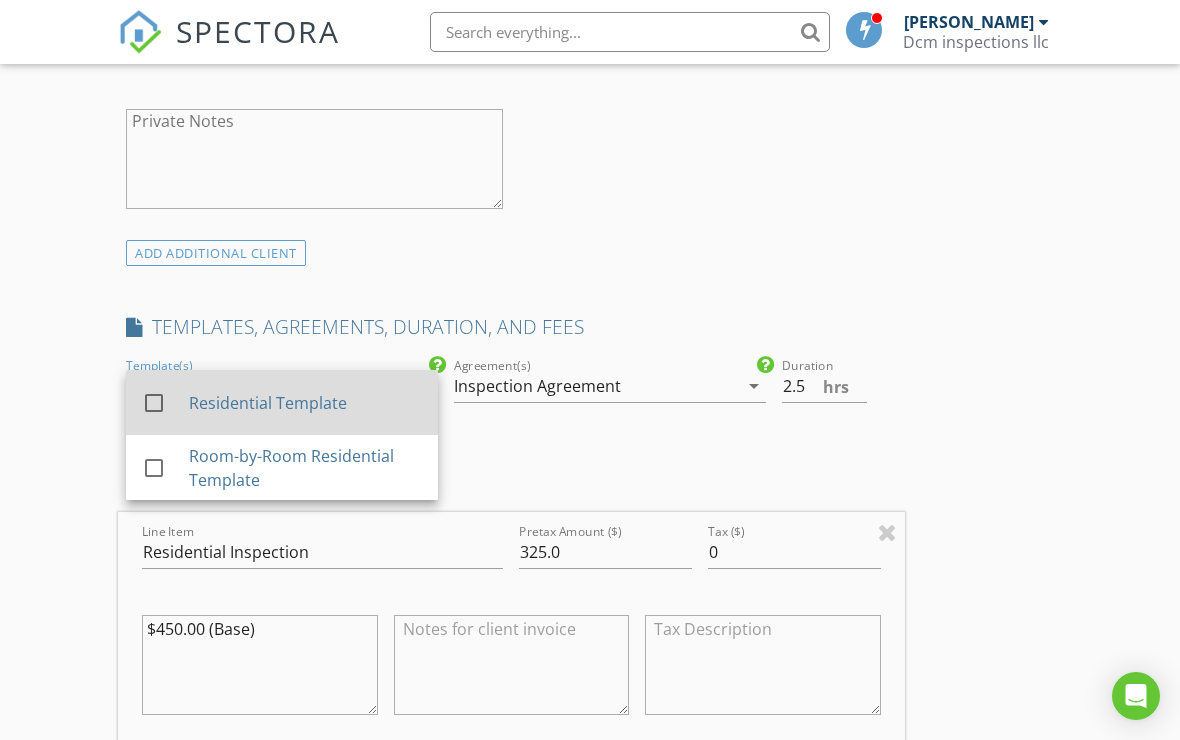 click at bounding box center [165, 421] 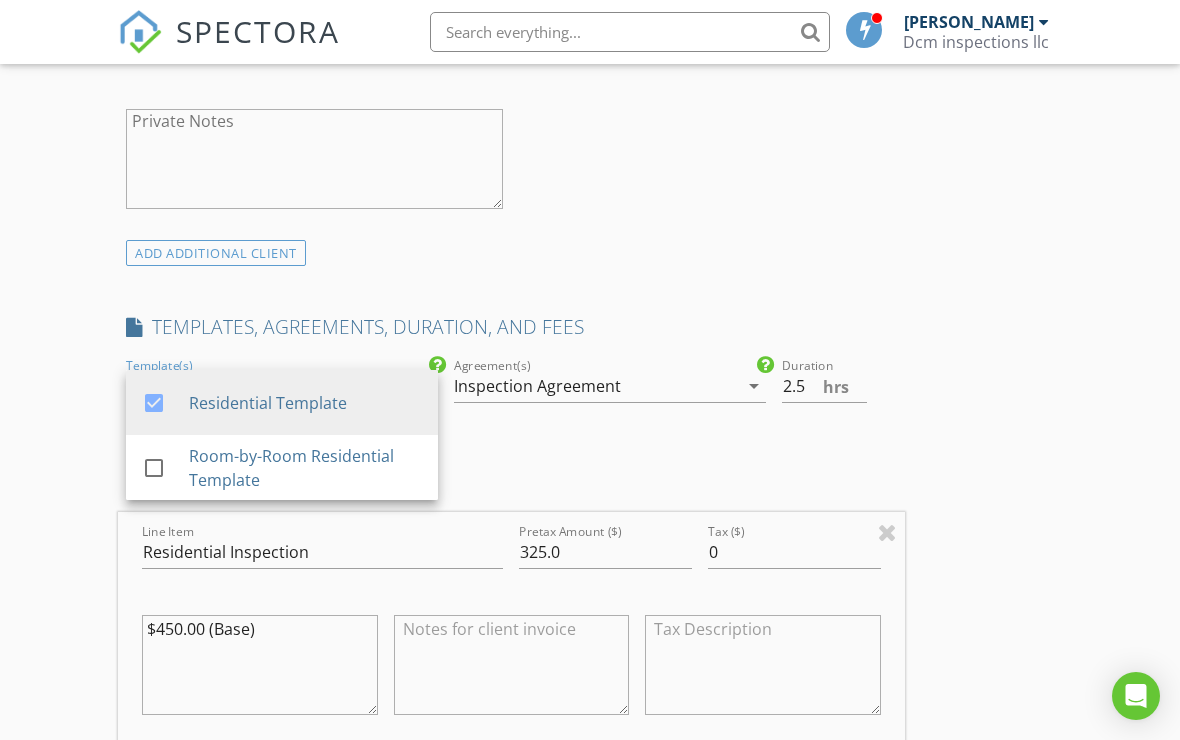 click on "INSPECTOR(S)
check_box   Dave Martin   PRIMARY   Dave Martin arrow_drop_down   check_box_outline_blank Dave Martin specifically requested
Date/Time
07/16/2025 11:00 AM
Location
Address Search       Address 6718 W Aileron St   Unit   City Meridian   State ID   Zip 83646   County Ada     Square Feet 0   Year Built 2025   Foundation Crawlspace arrow_drop_down     Dave Martin     12.6 miles     (26 minutes)
client
check_box Enable Client CC email for this inspection   Client Search     check_box_outline_blank Client is a Company/Organization     First Name Miranda   Last Name Peters   Email Mcp5952@gmail.com   CC Email   Phone 208-629-6634           Notes   Private Notes
ADD ADDITIONAL client
SERVICES
check_box   Residential Inspection   Residential Inspection arrow_drop_down" at bounding box center [511, 531] 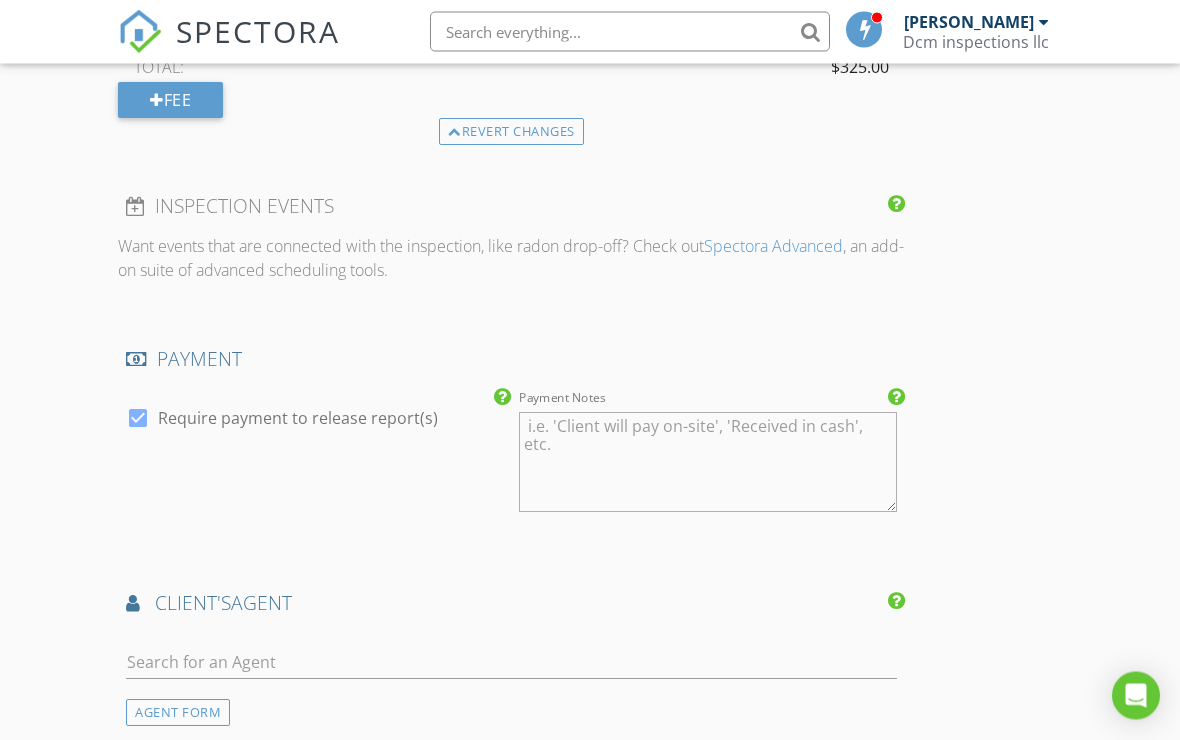 scroll, scrollTop: 2145, scrollLeft: 0, axis: vertical 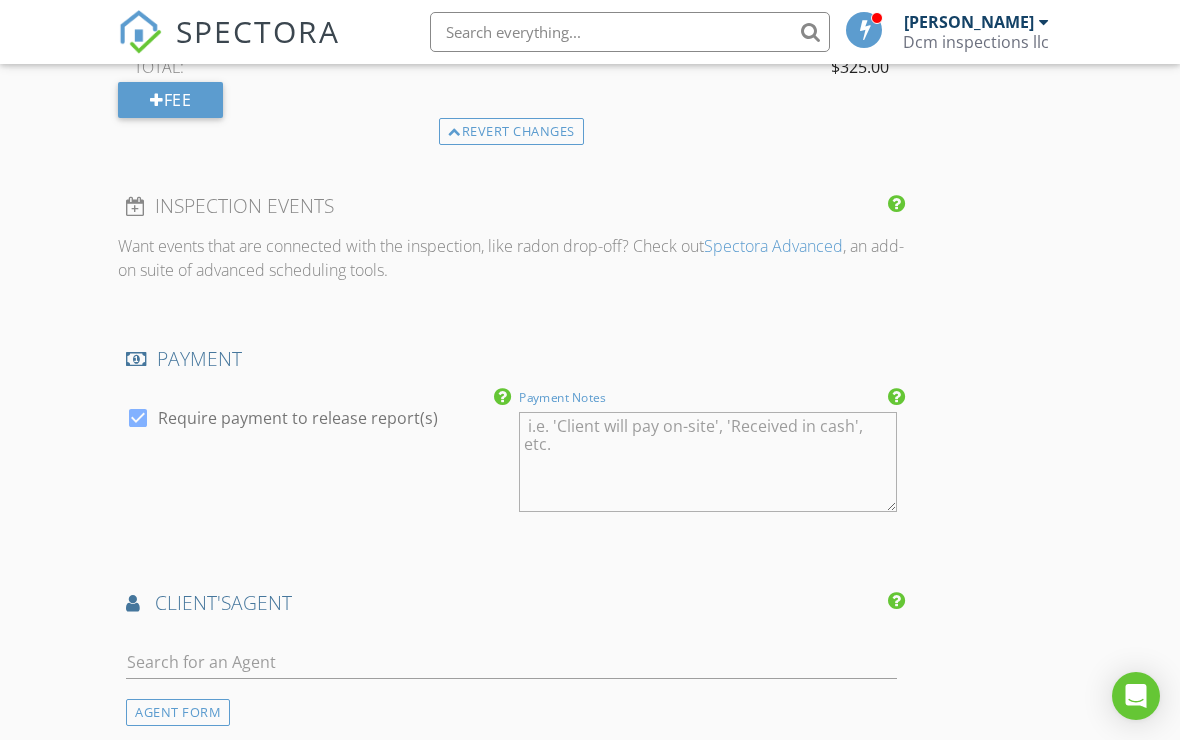 click on "Payment Notes" at bounding box center (707, 462) 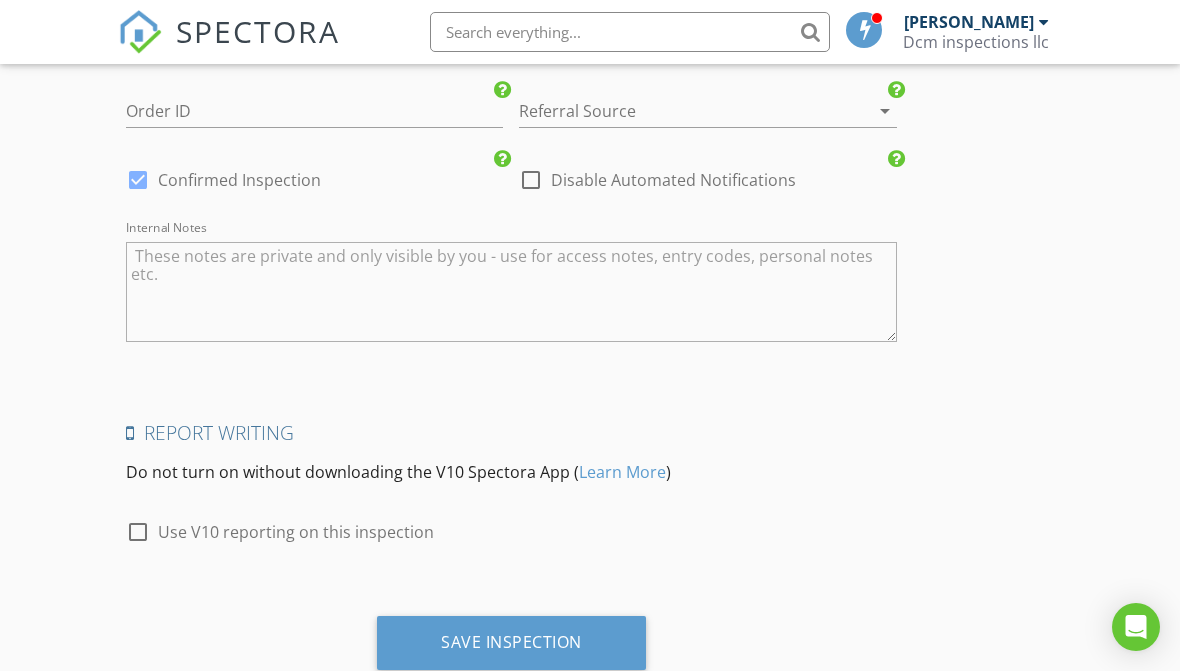 scroll, scrollTop: 3117, scrollLeft: 0, axis: vertical 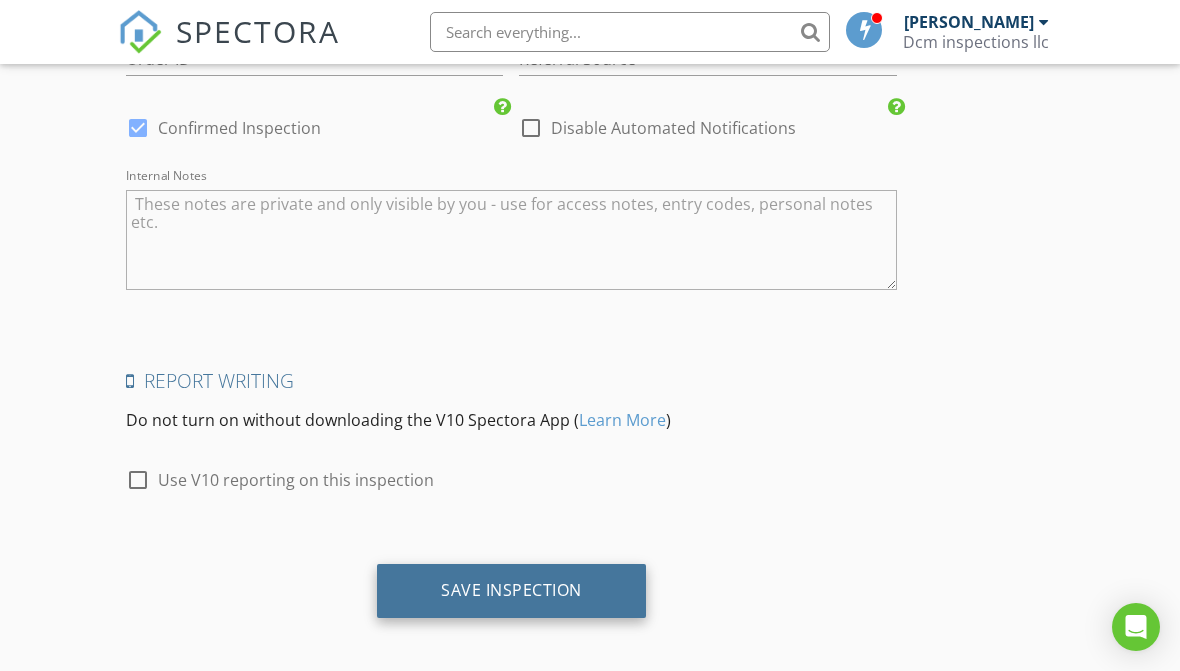type on "The buyer can pay for the inspection at the time of the inspection review" 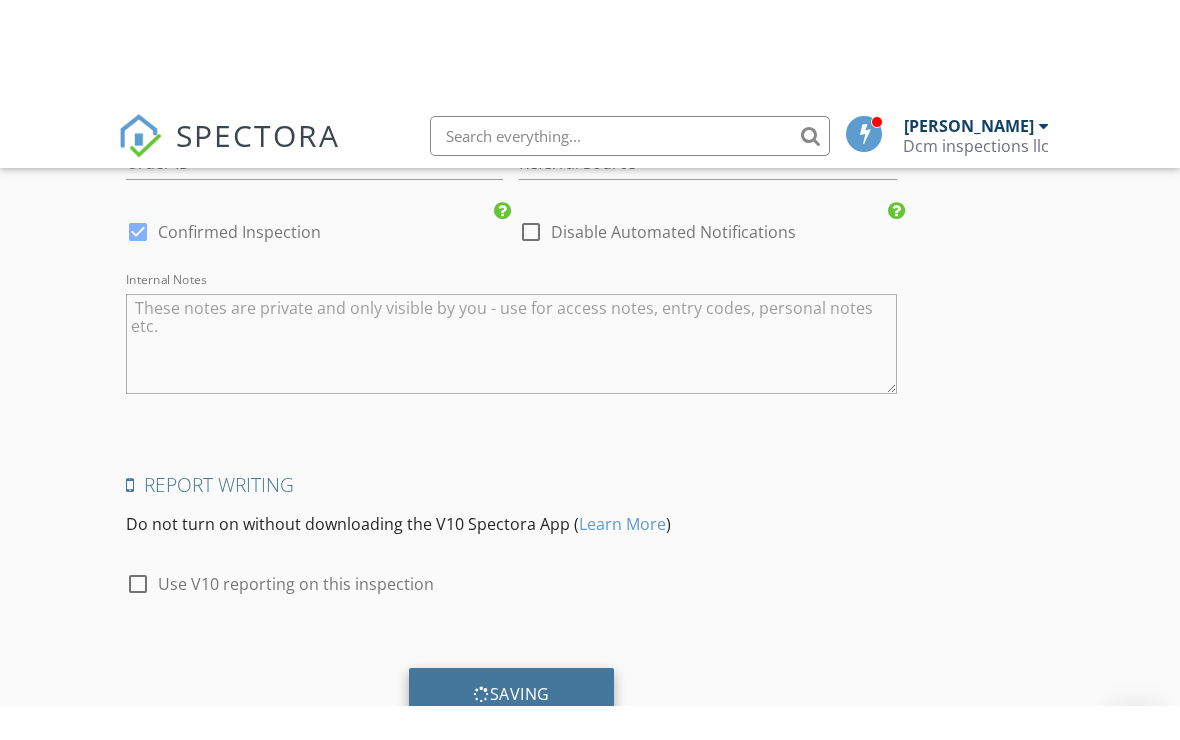 scroll, scrollTop: 3046, scrollLeft: 0, axis: vertical 